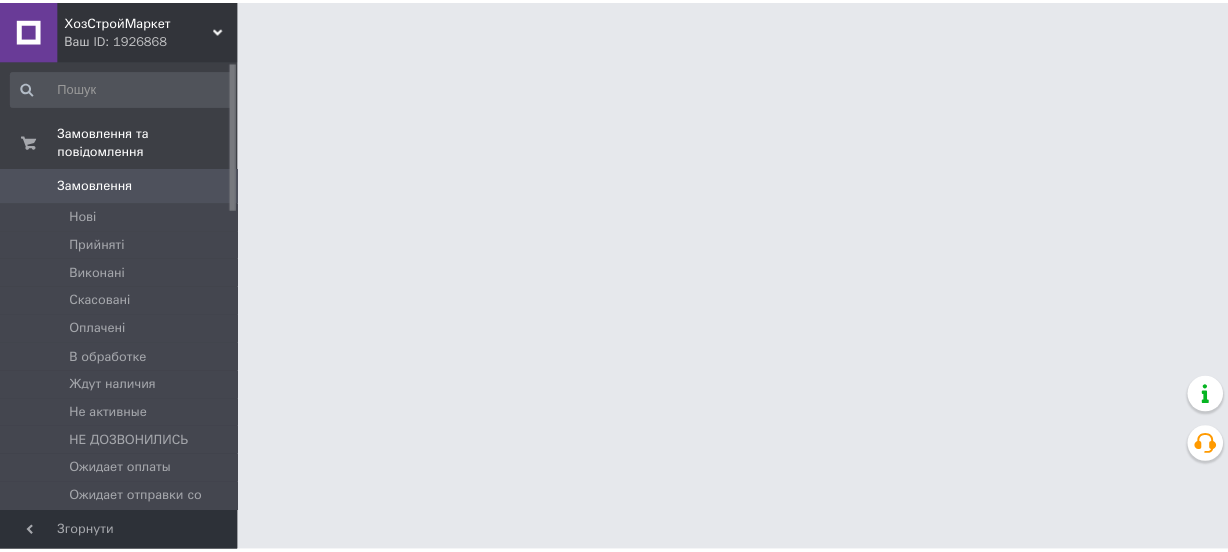 scroll, scrollTop: 0, scrollLeft: 0, axis: both 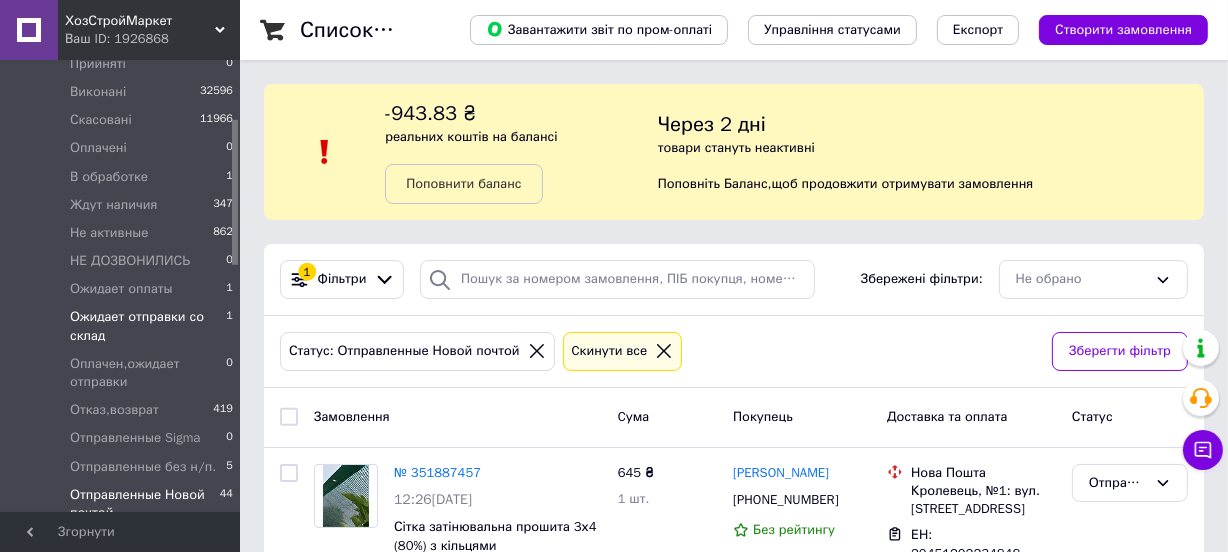 click on "Ожидает отправки со склад" at bounding box center [148, 326] 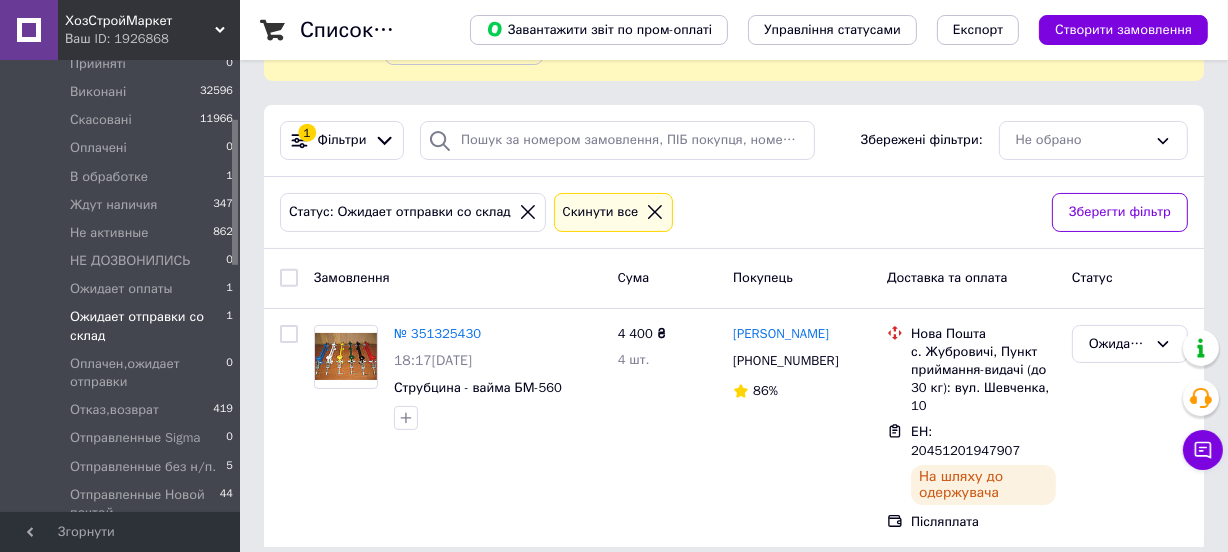 scroll, scrollTop: 0, scrollLeft: 0, axis: both 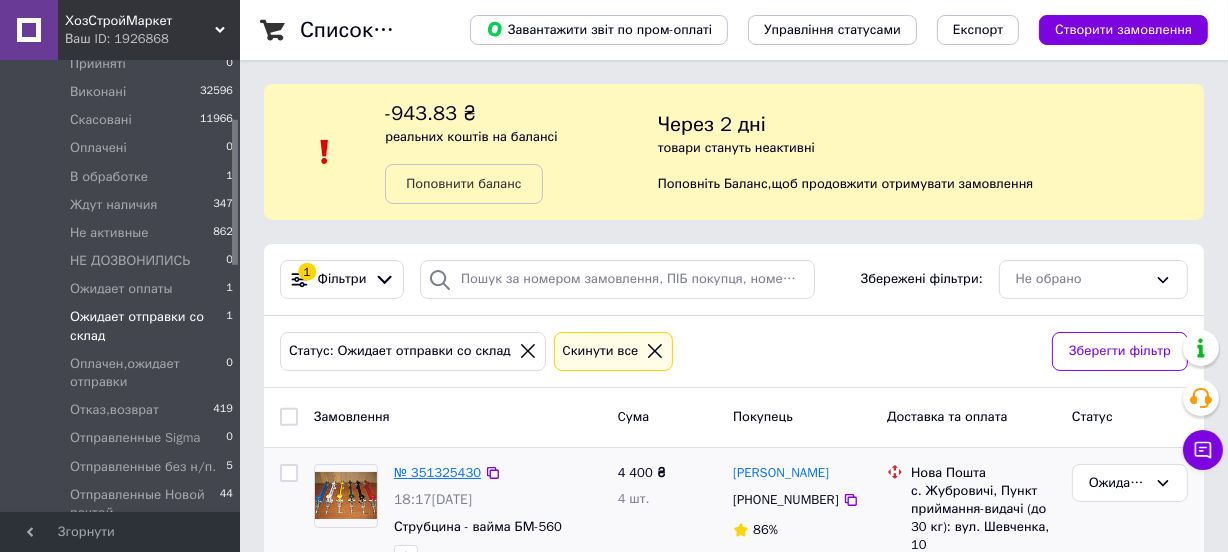 click on "№ 351325430" at bounding box center [437, 472] 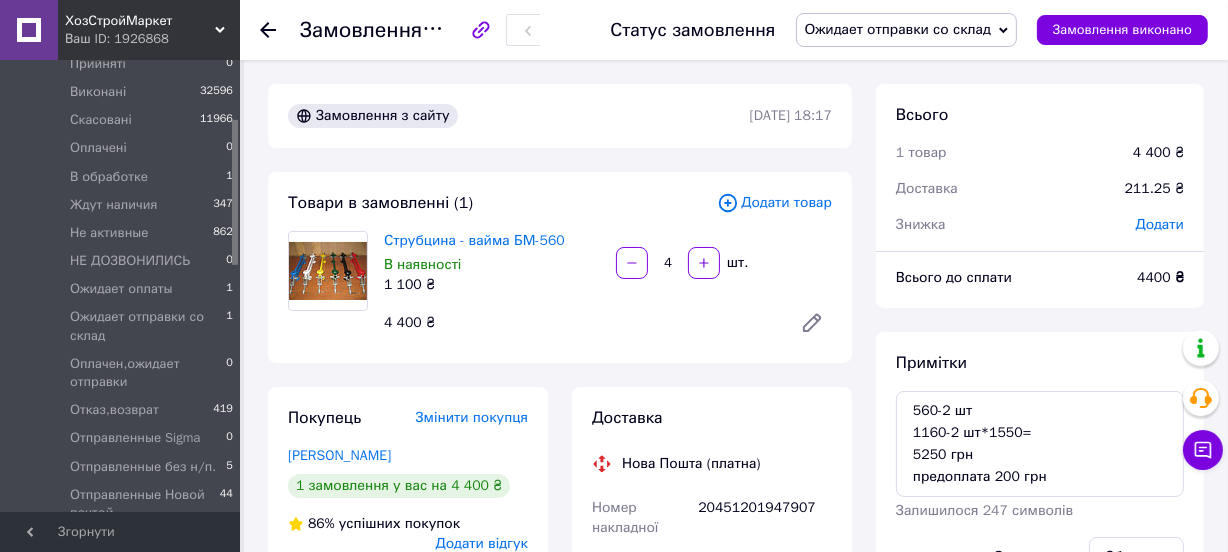 scroll, scrollTop: 272, scrollLeft: 0, axis: vertical 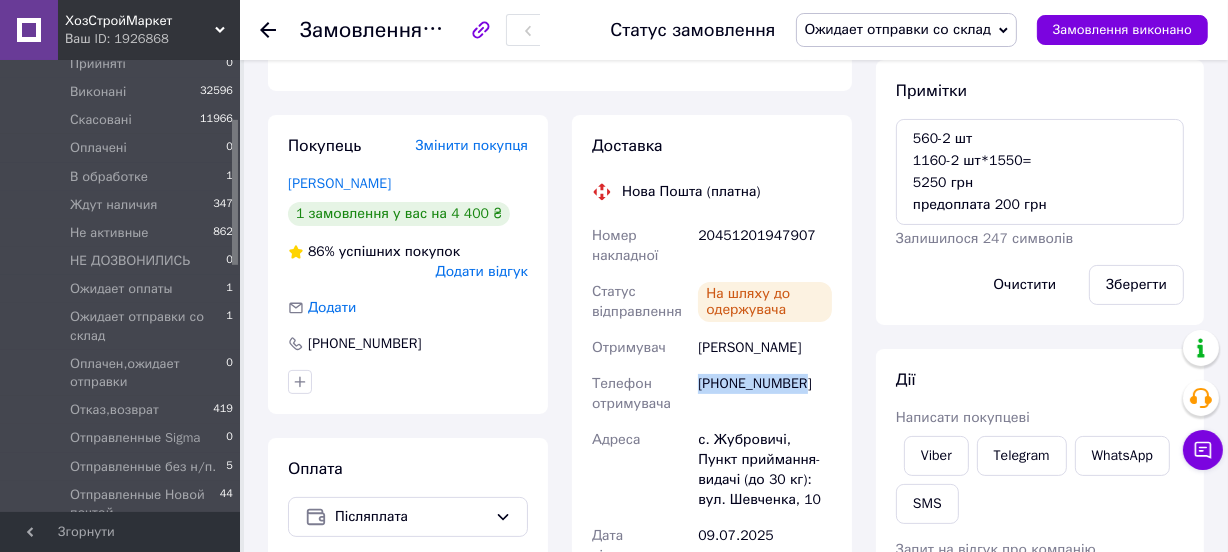 drag, startPoint x: 807, startPoint y: 380, endPoint x: 700, endPoint y: 396, distance: 108.18965 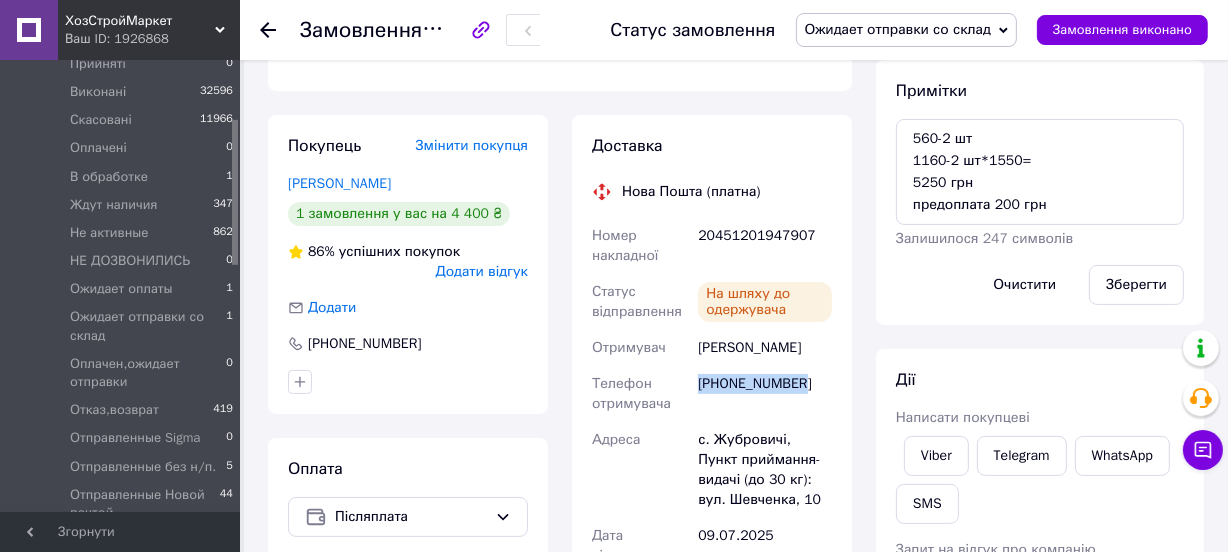copy on "[PHONE_NUMBER]" 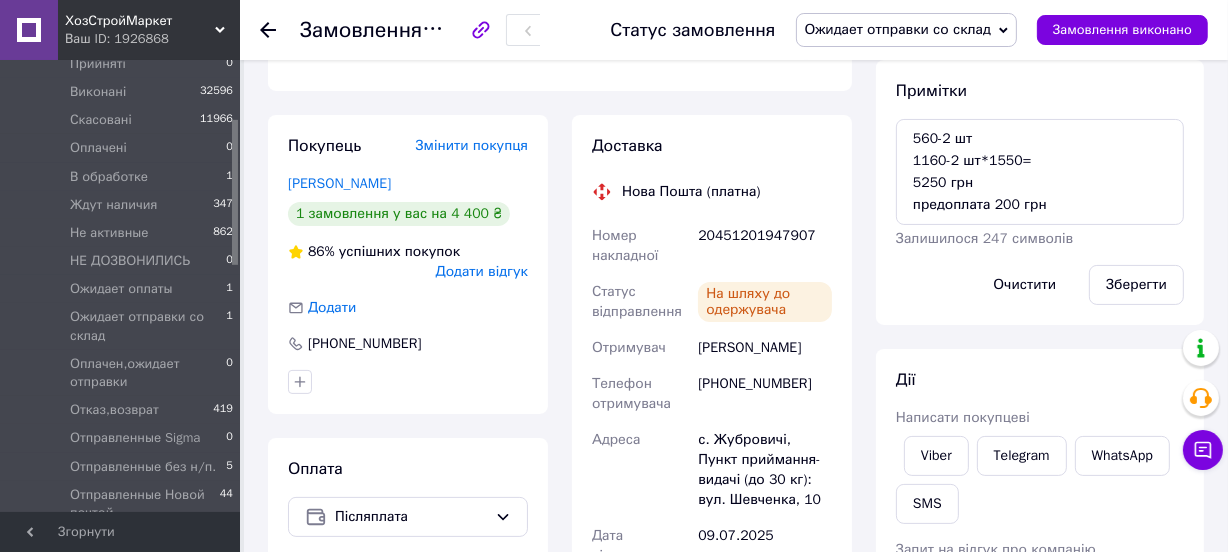 click on "20451201947907" at bounding box center (765, 246) 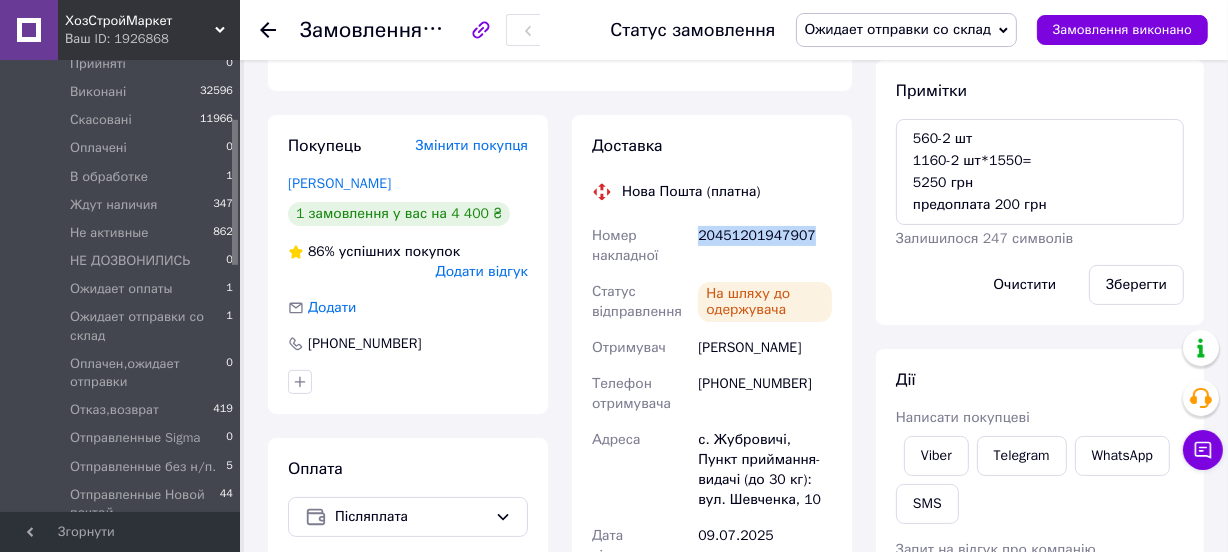 click on "20451201947907" at bounding box center (765, 246) 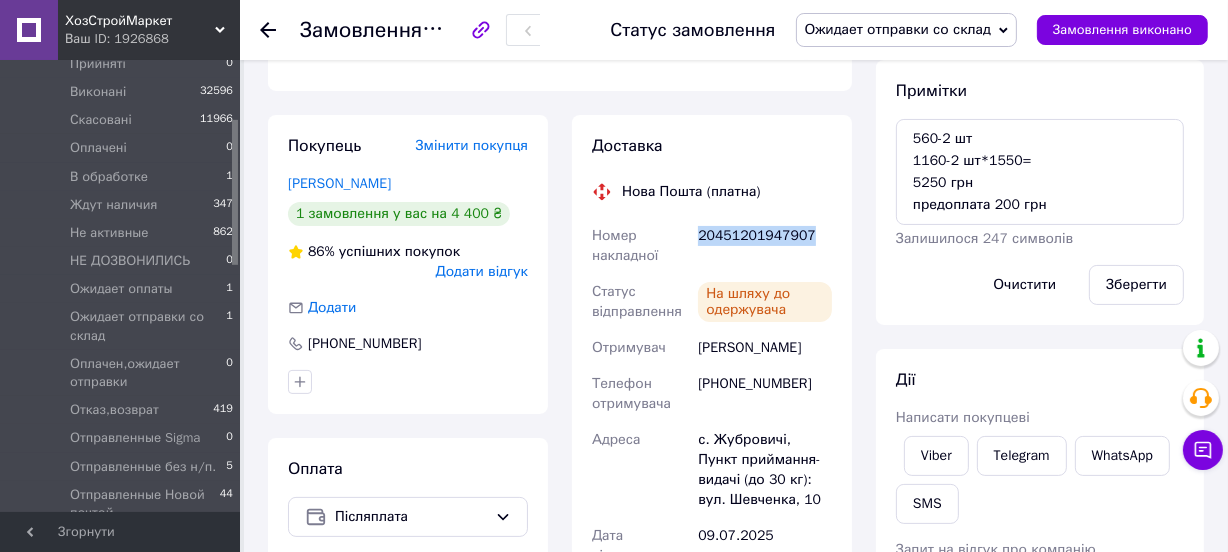 click on "Ожидает отправки со склад" at bounding box center (906, 30) 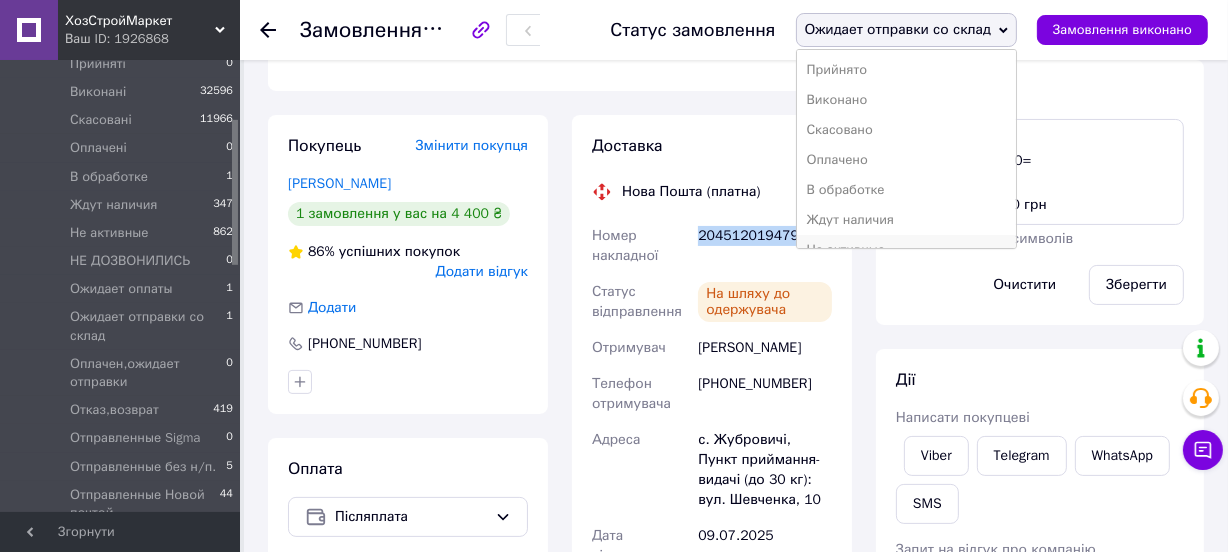 scroll, scrollTop: 272, scrollLeft: 0, axis: vertical 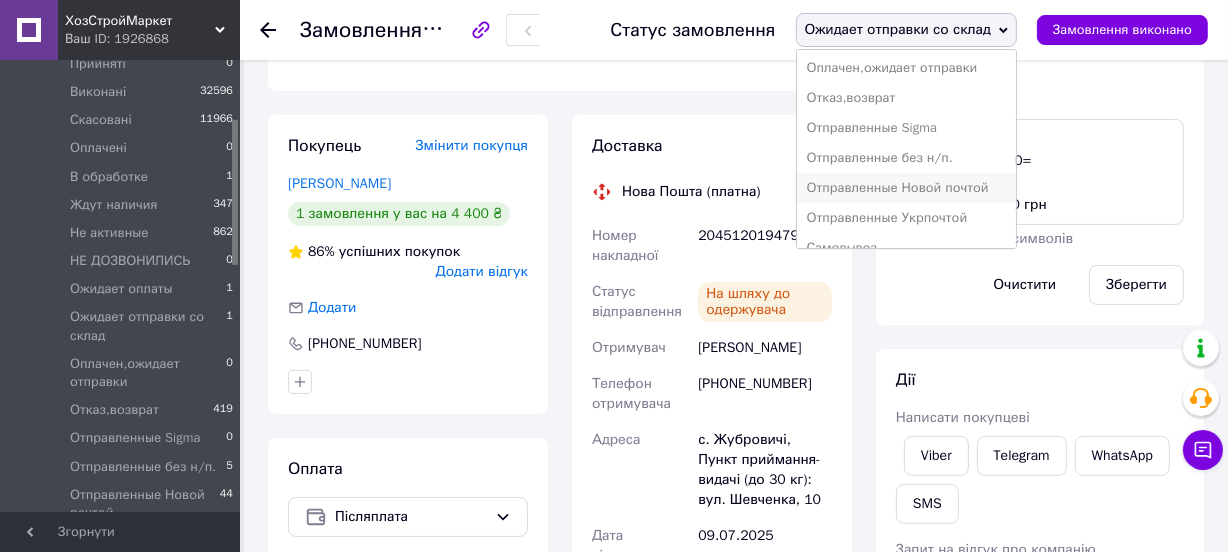 click on "Отправленные Новой почтой" at bounding box center [906, 188] 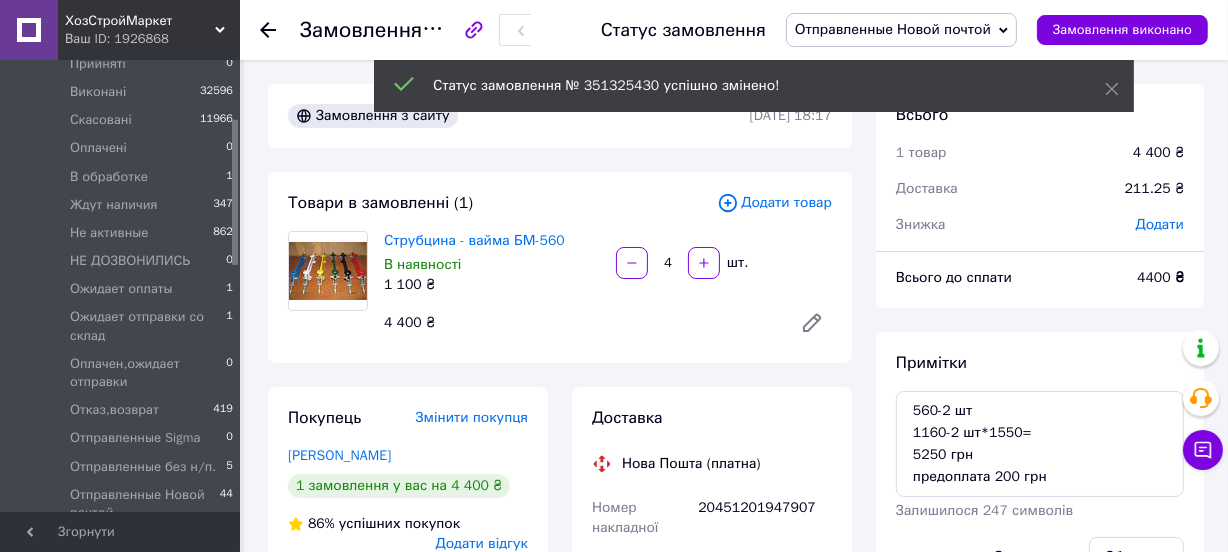 scroll, scrollTop: 0, scrollLeft: 0, axis: both 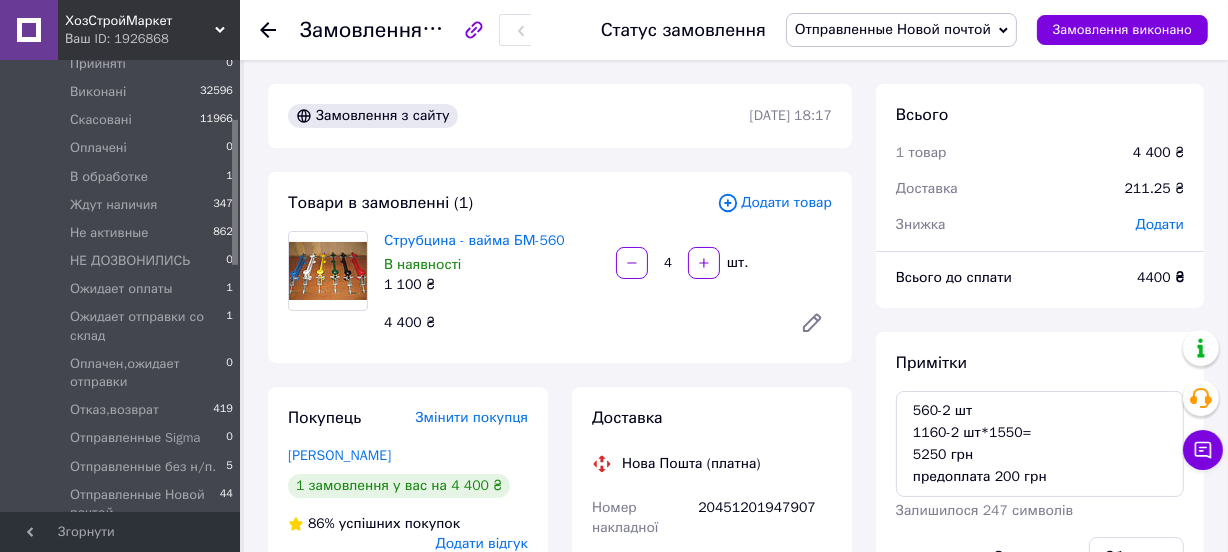 click 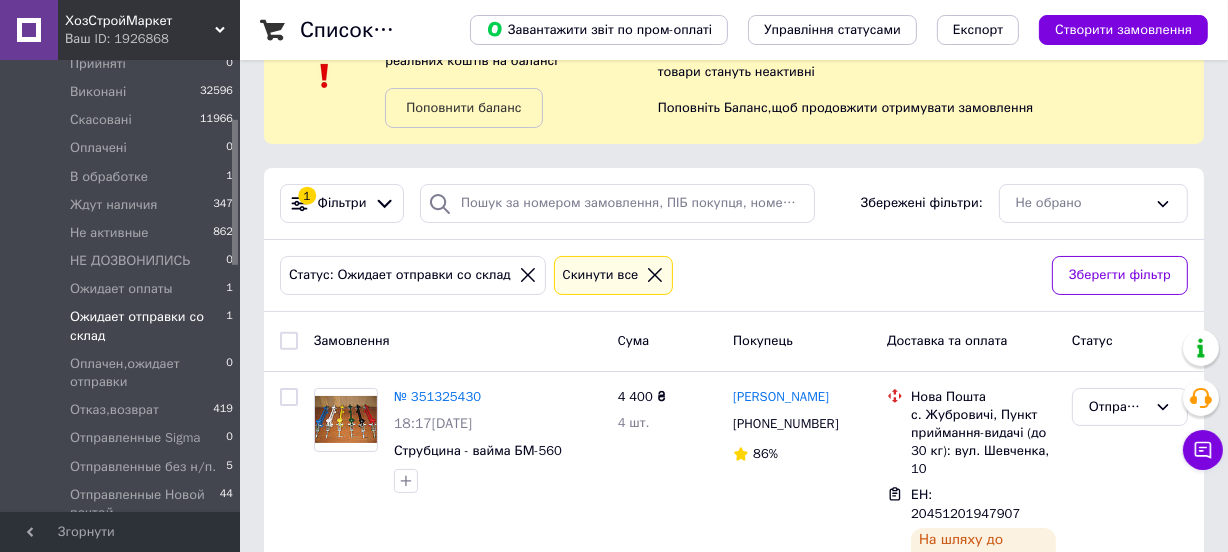 scroll, scrollTop: 139, scrollLeft: 0, axis: vertical 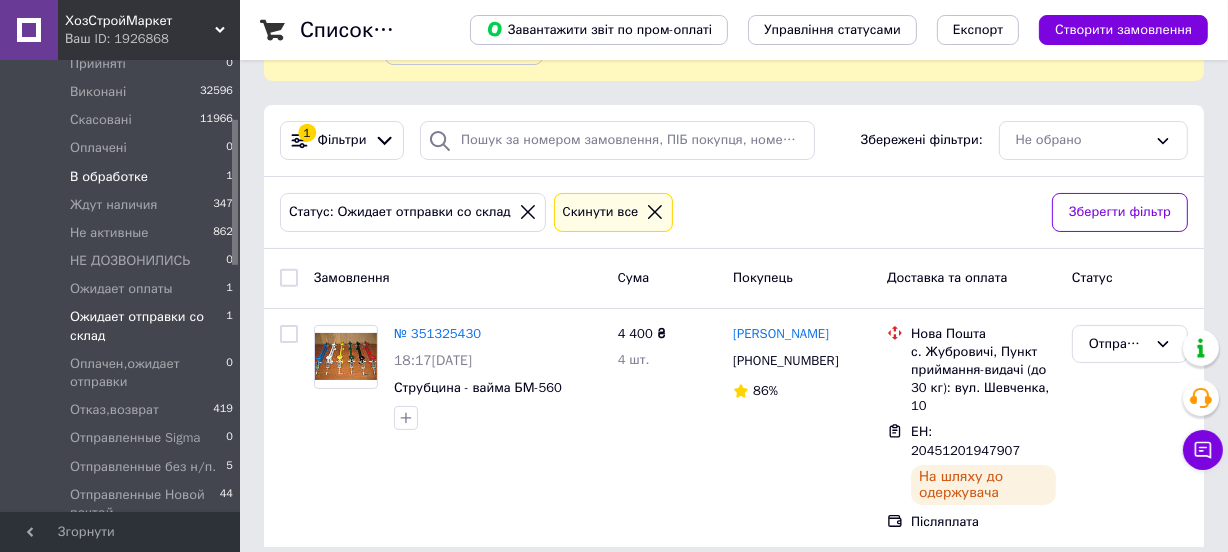 click on "В обработке 1" at bounding box center (122, 177) 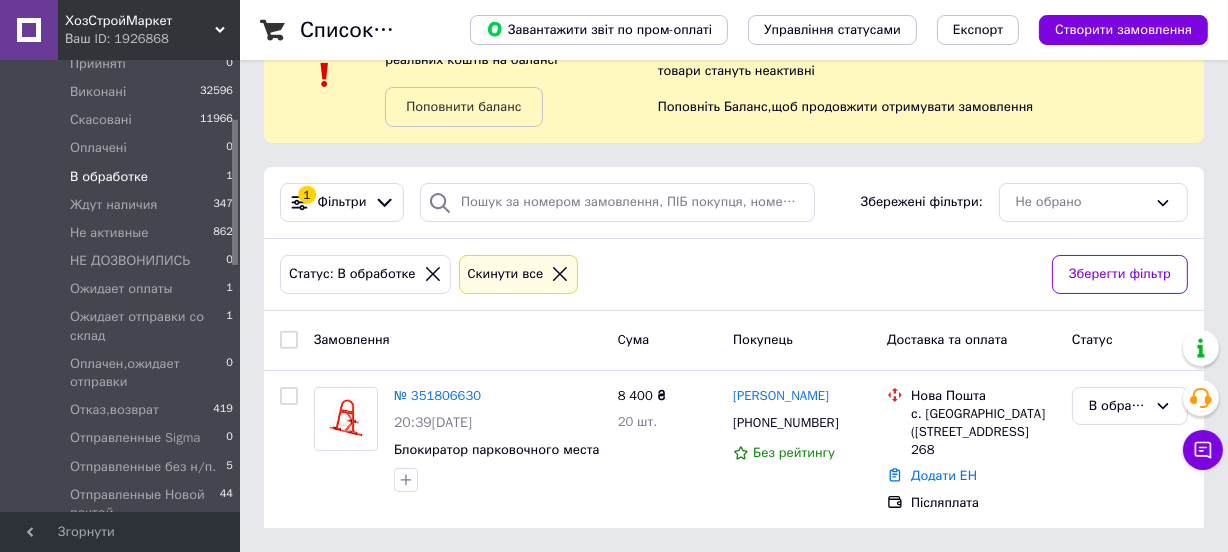 scroll, scrollTop: 0, scrollLeft: 0, axis: both 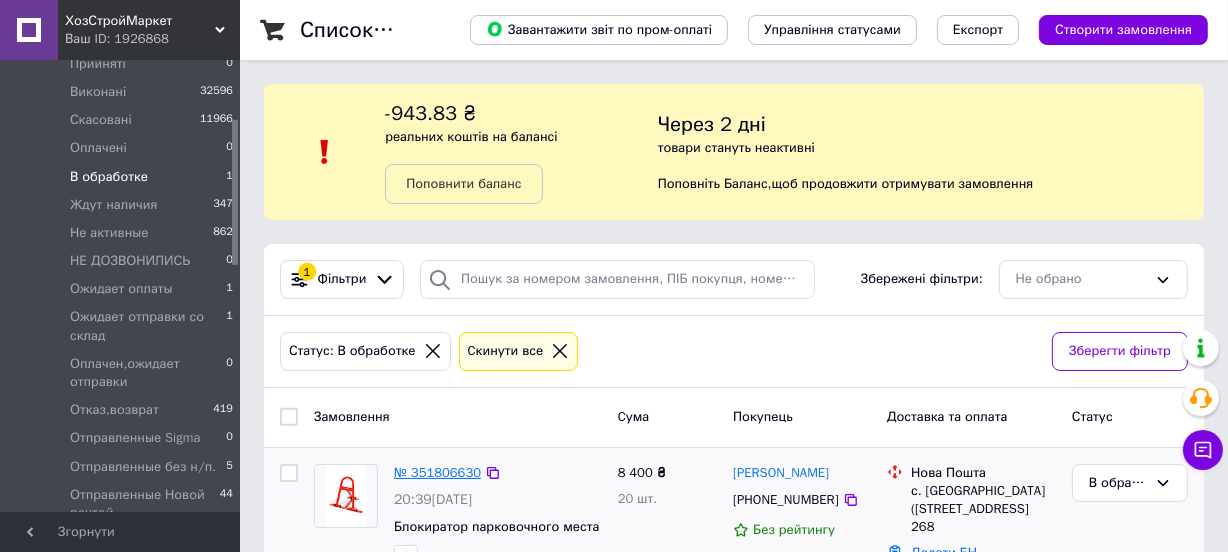 click on "№ 351806630" at bounding box center [437, 472] 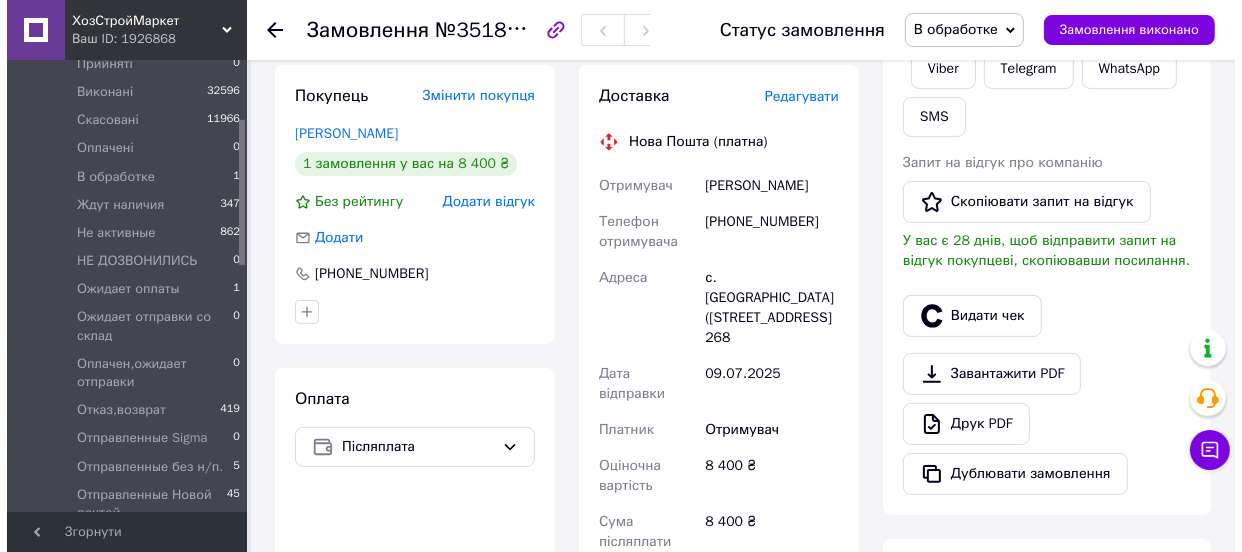 scroll, scrollTop: 363, scrollLeft: 0, axis: vertical 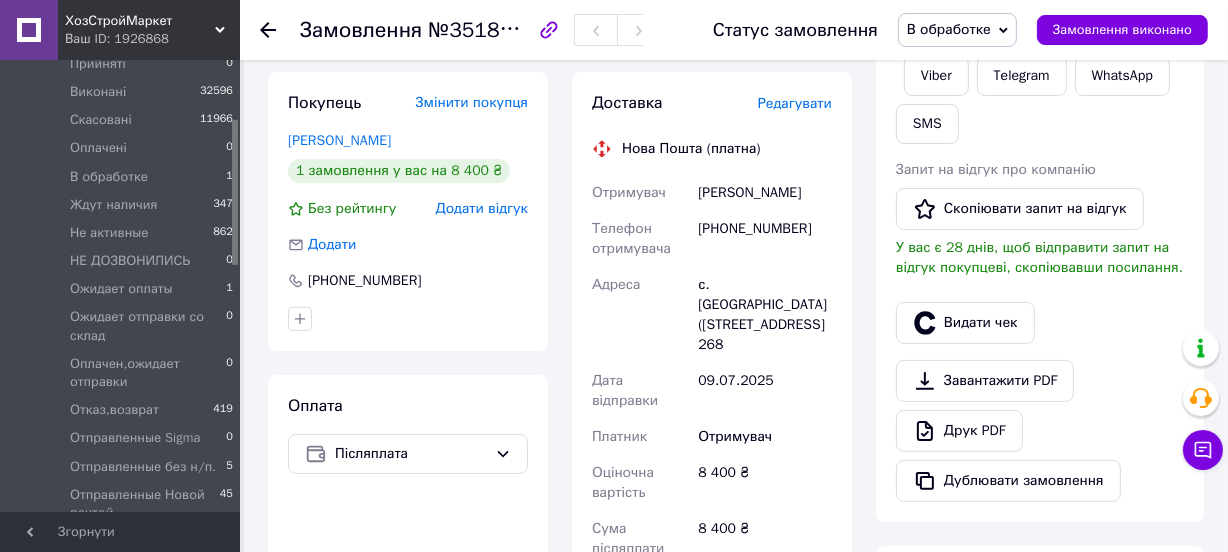 click on "Редагувати" at bounding box center [795, 103] 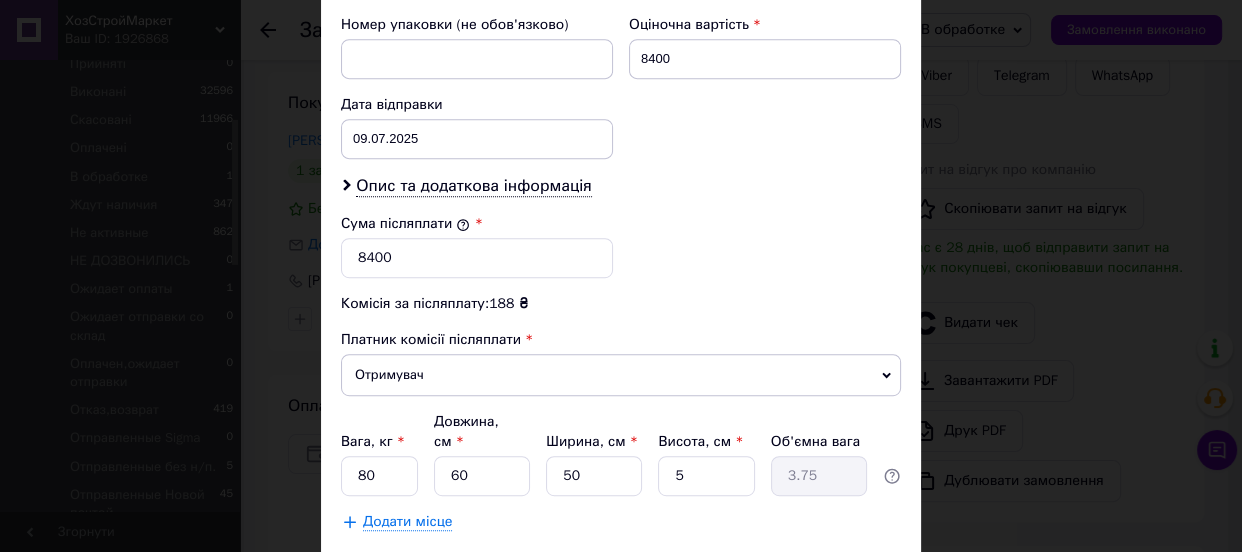 scroll, scrollTop: 1050, scrollLeft: 0, axis: vertical 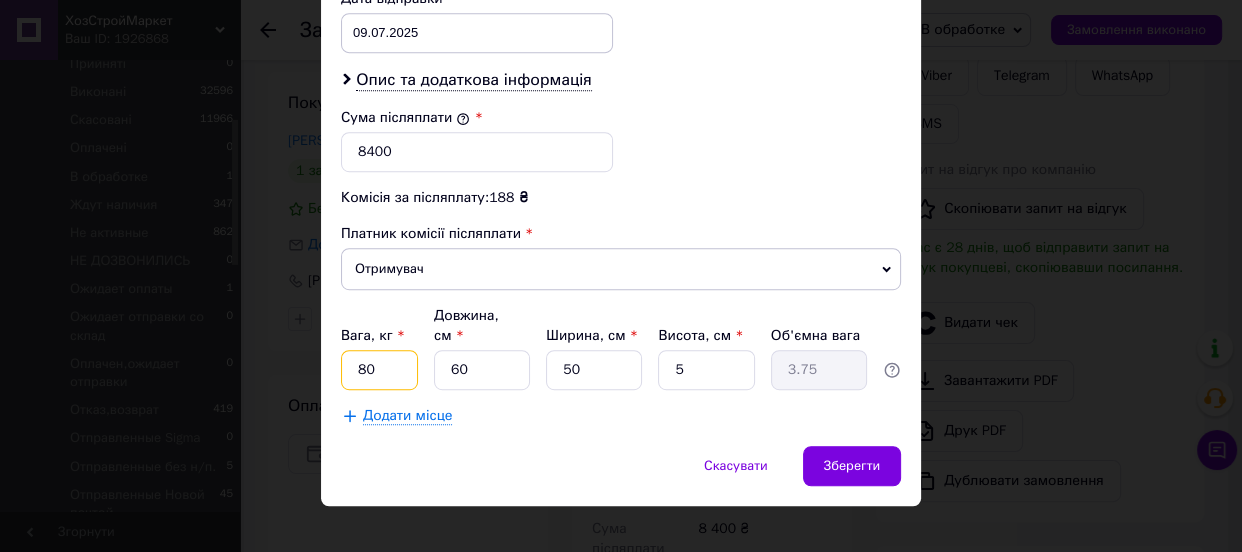 drag, startPoint x: 350, startPoint y: 348, endPoint x: 372, endPoint y: 347, distance: 22.022715 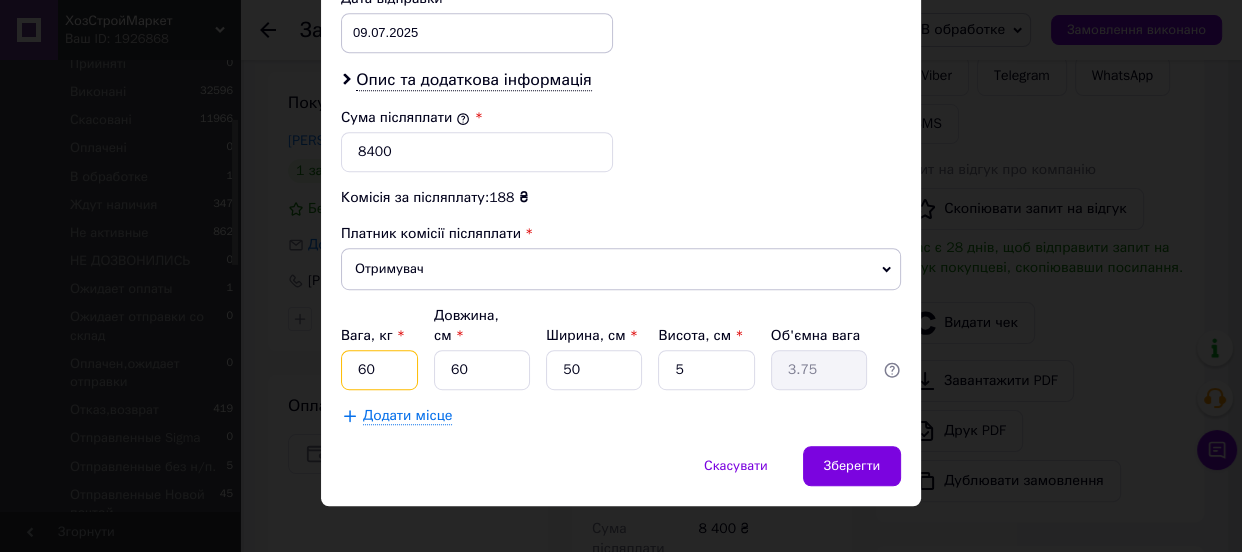 type on "60" 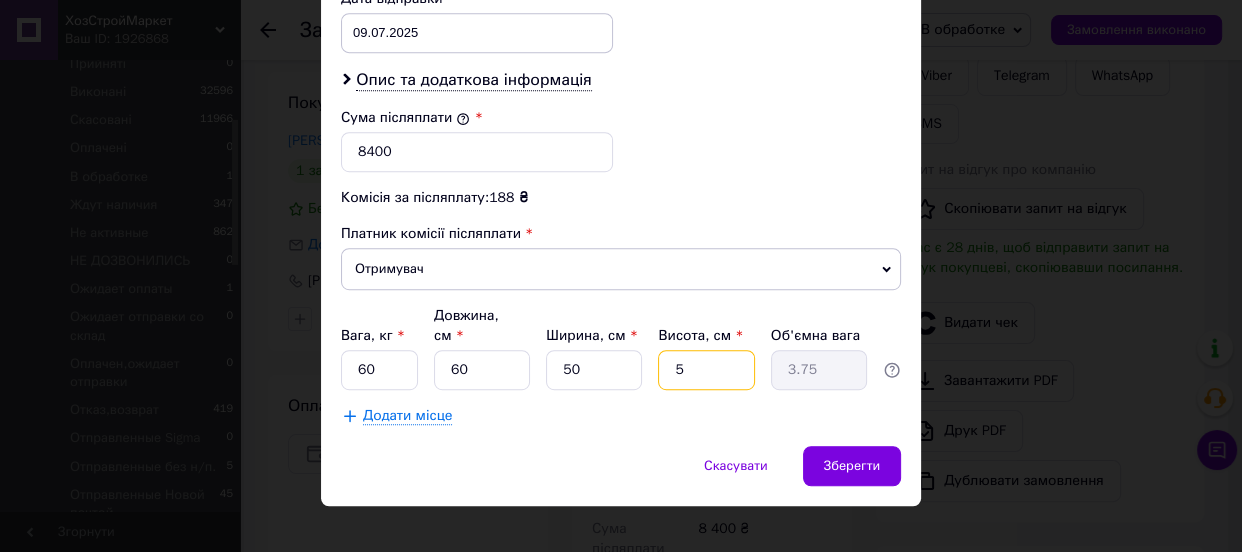 drag, startPoint x: 667, startPoint y: 340, endPoint x: 694, endPoint y: 334, distance: 27.658634 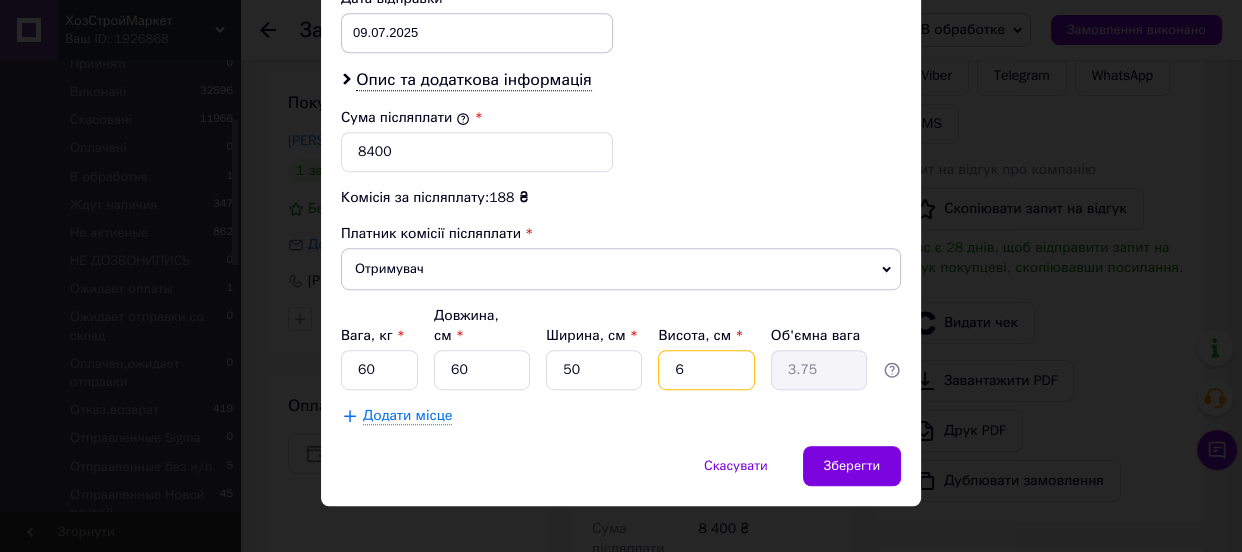 type on "4.5" 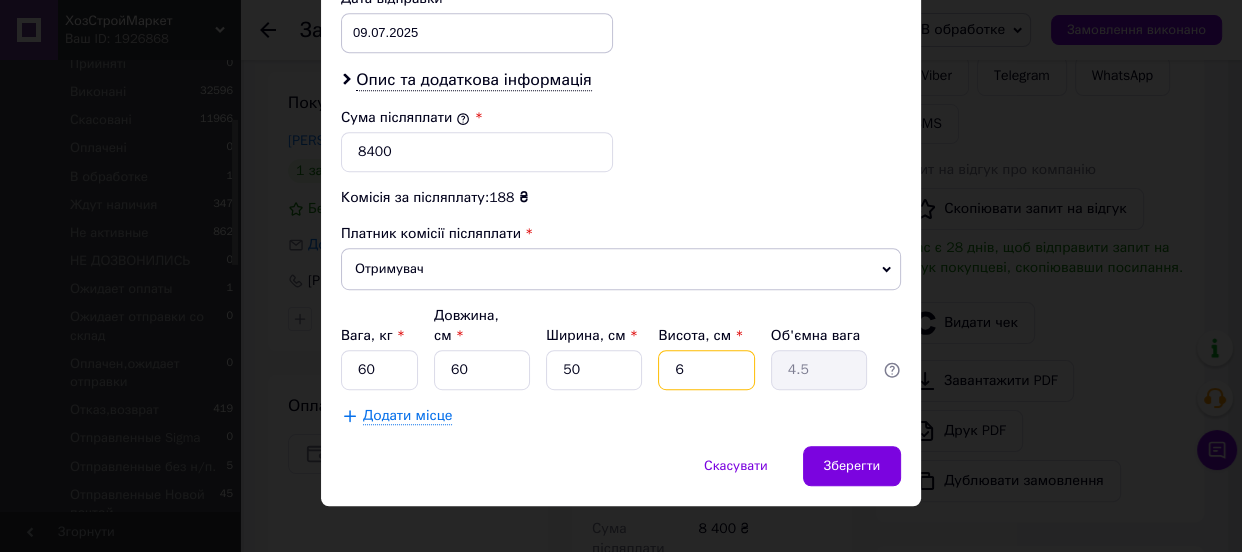 type on "60" 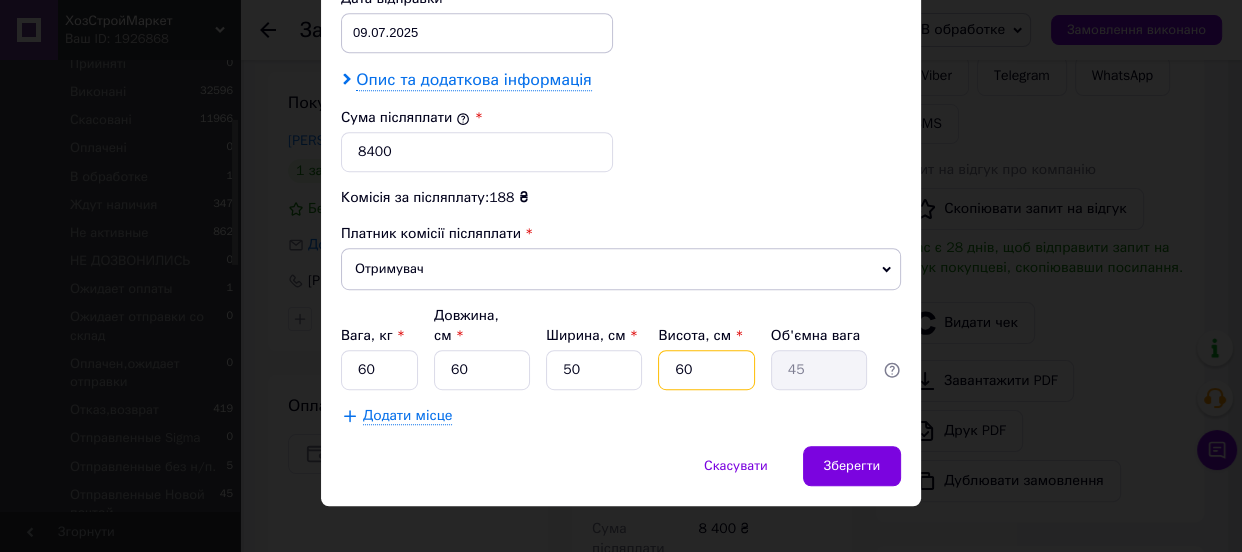 type on "60" 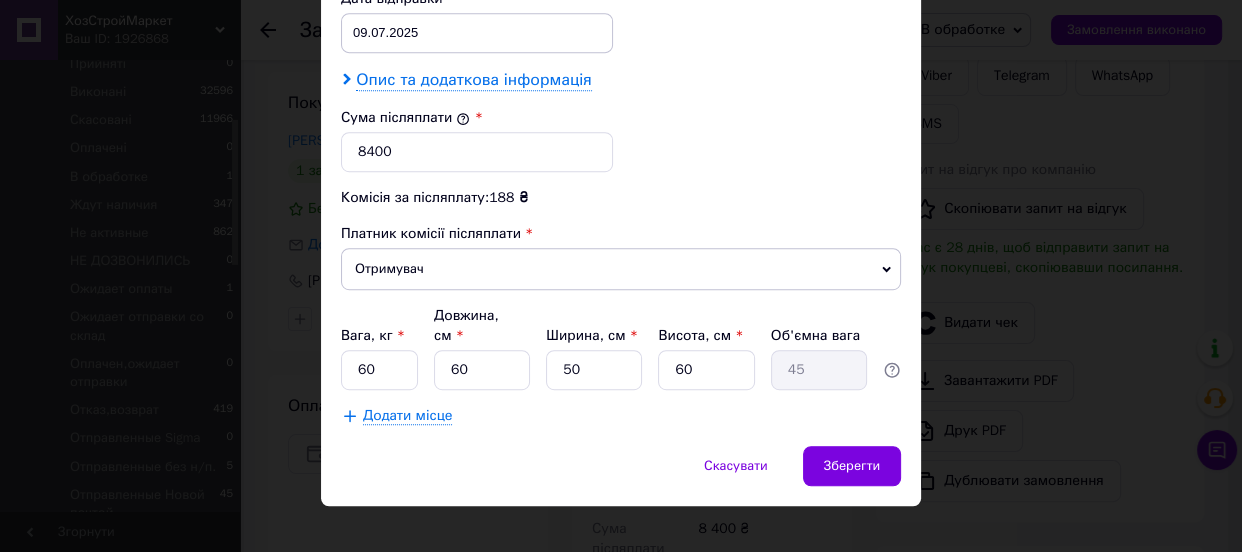 click on "Опис та додаткова інформація" at bounding box center (473, 80) 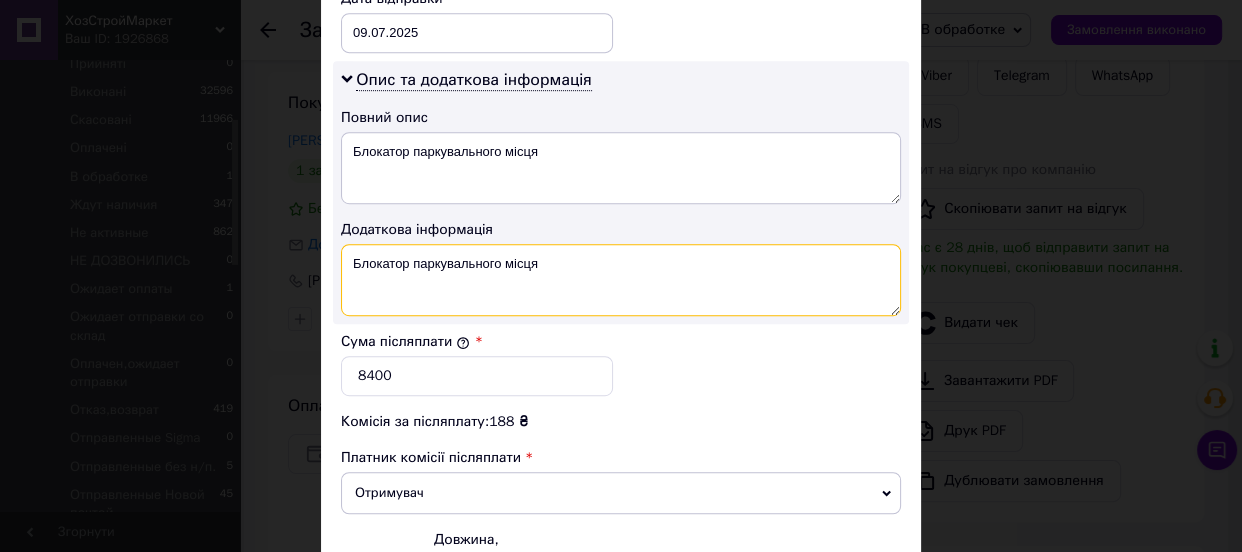 click on "Блокатор паркувального місця" at bounding box center [621, 280] 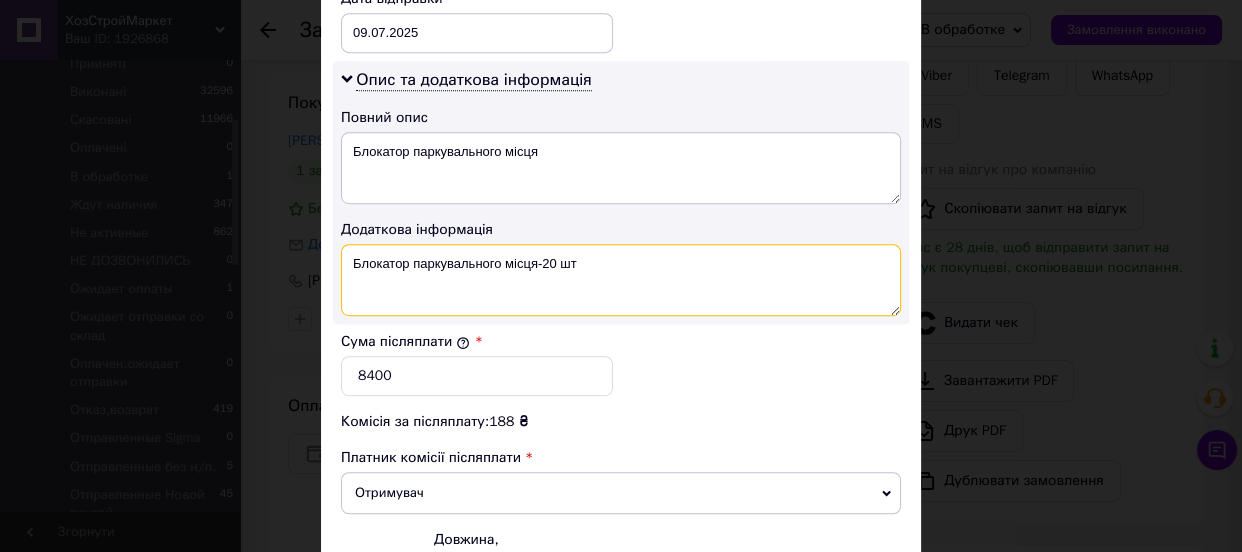 type on "Блокатор паркувального місця-20 шт" 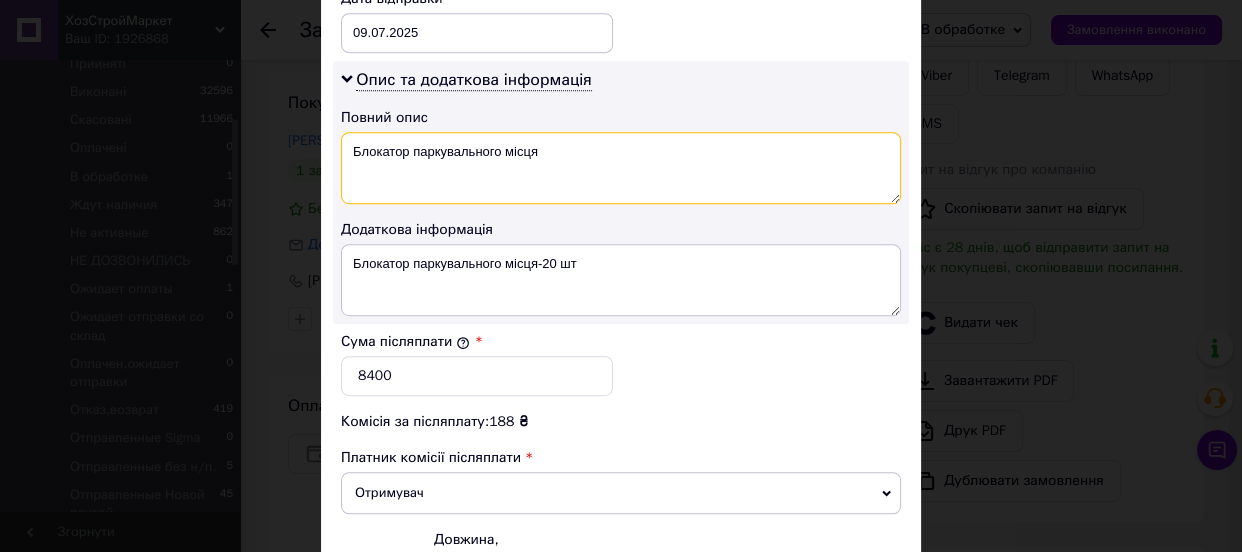 click on "Блокатор паркувального місця" at bounding box center [621, 168] 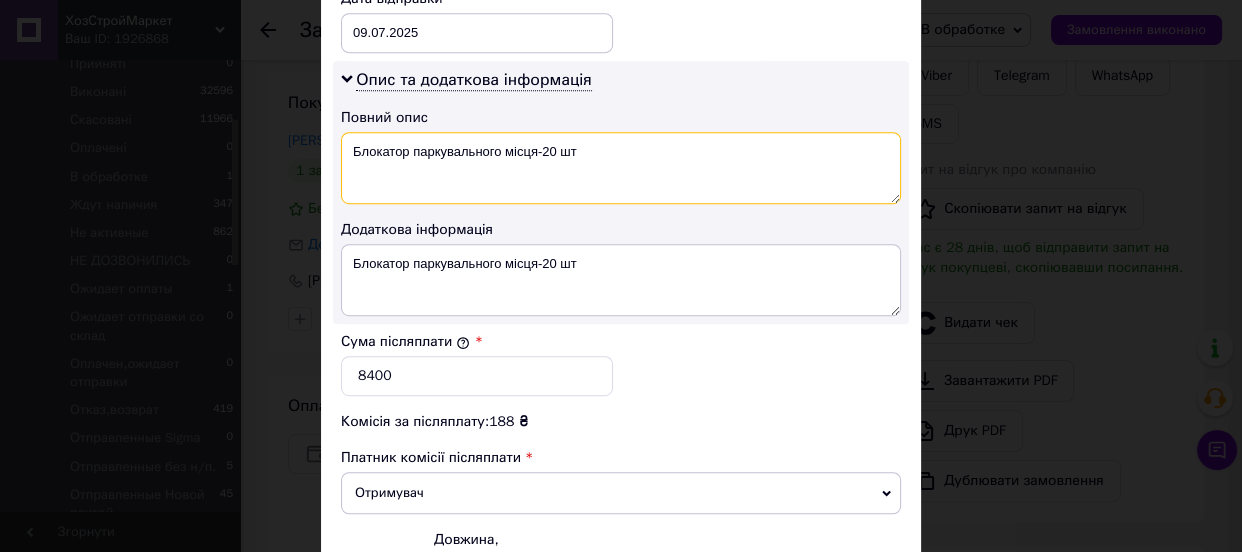type on "Блокатор паркувального місця-20 шт" 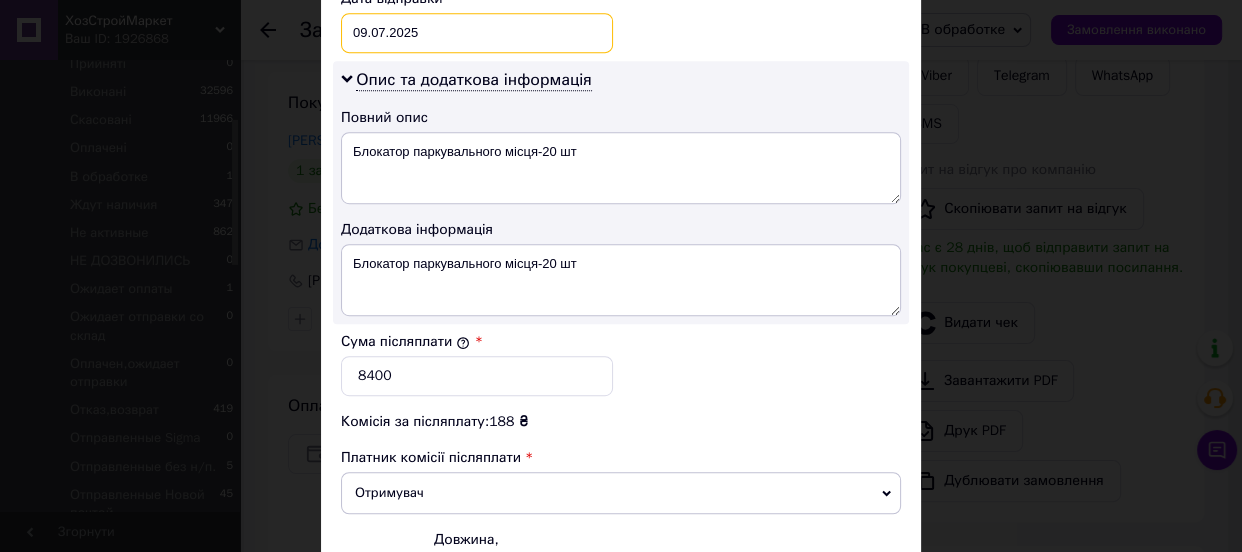 click on "[DATE] < 2025 > < Июль > Пн Вт Ср Чт Пт Сб Вс 30 1 2 3 4 5 6 7 8 9 10 11 12 13 14 15 16 17 18 19 20 21 22 23 24 25 26 27 28 29 30 31 1 2 3 4 5 6 7 8 9 10" at bounding box center (477, 33) 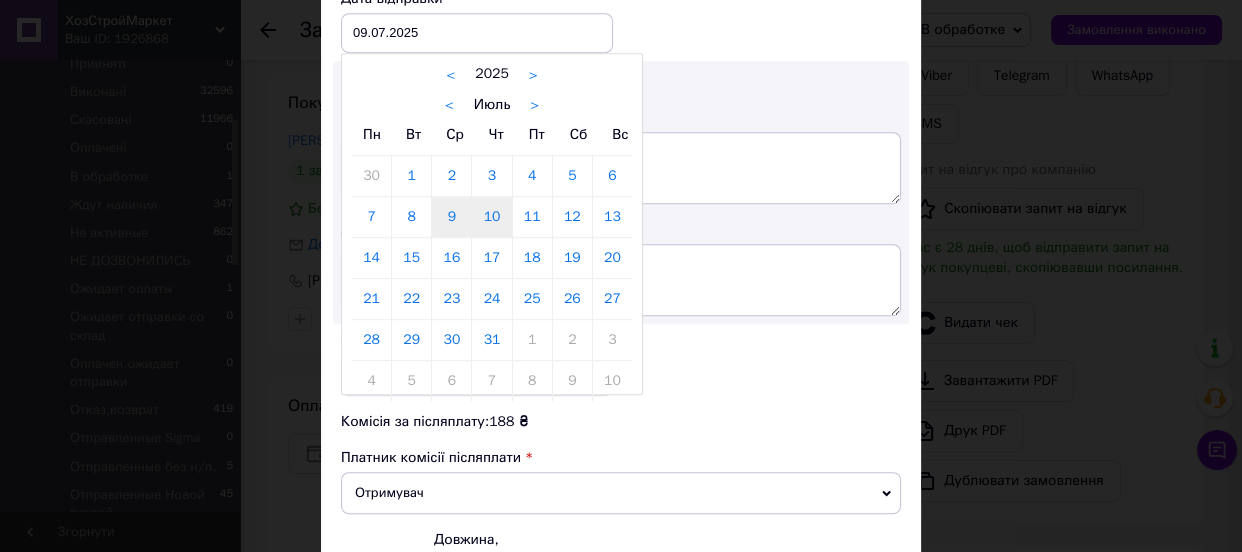 click on "10" at bounding box center (491, 217) 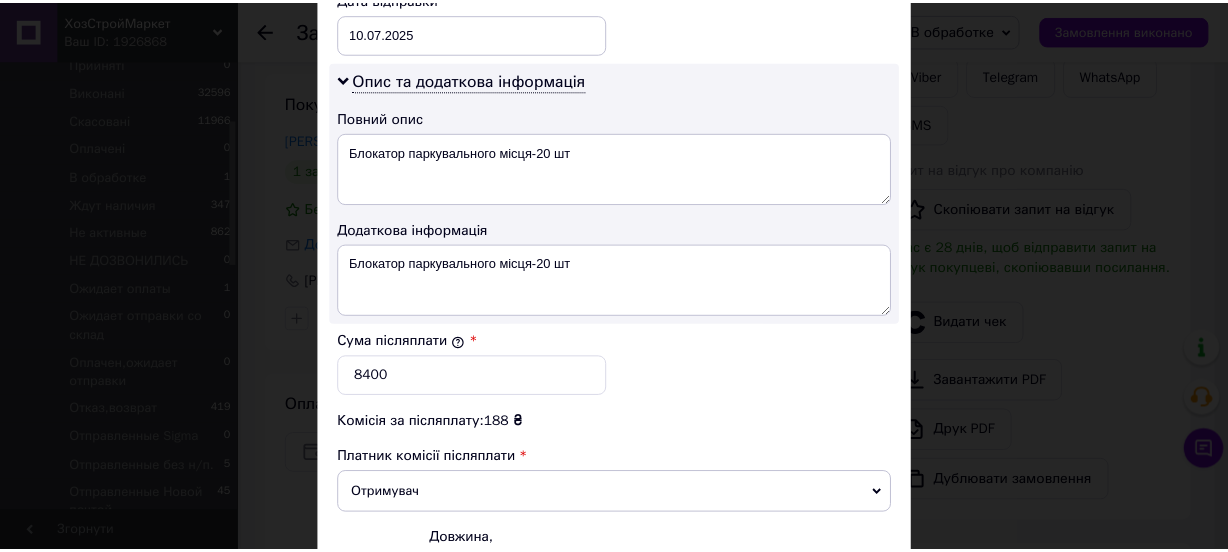 scroll, scrollTop: 1274, scrollLeft: 0, axis: vertical 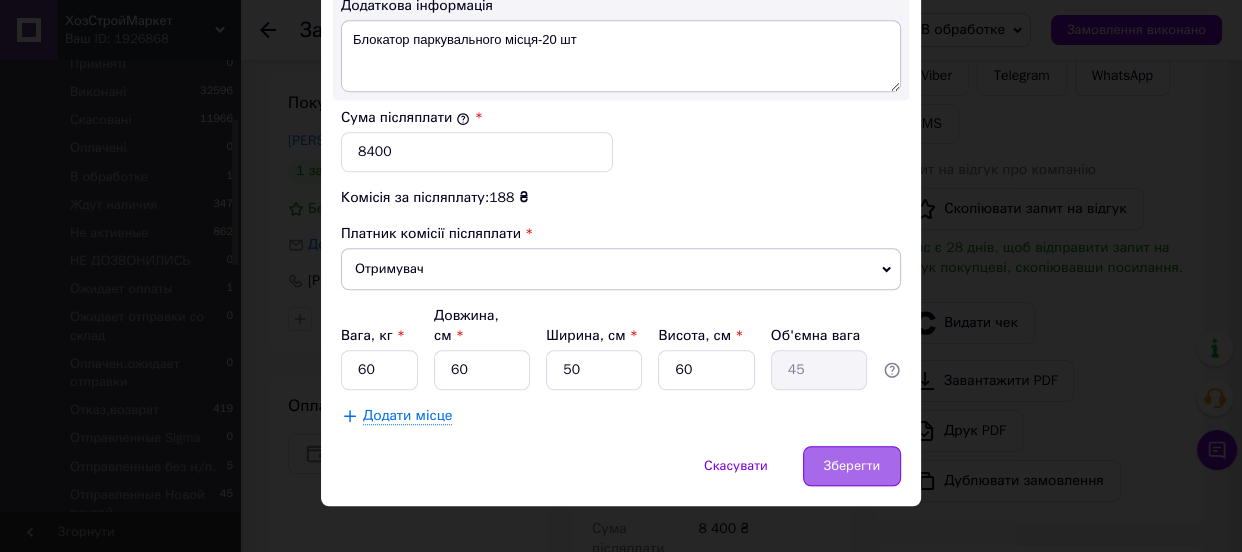 click on "Зберегти" at bounding box center (852, 466) 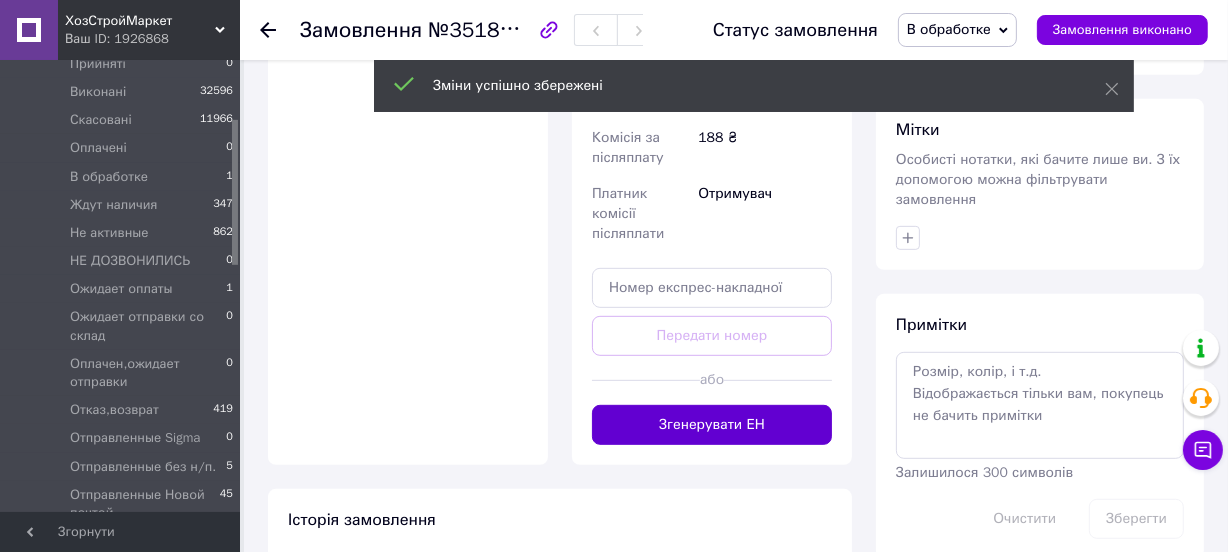 scroll, scrollTop: 909, scrollLeft: 0, axis: vertical 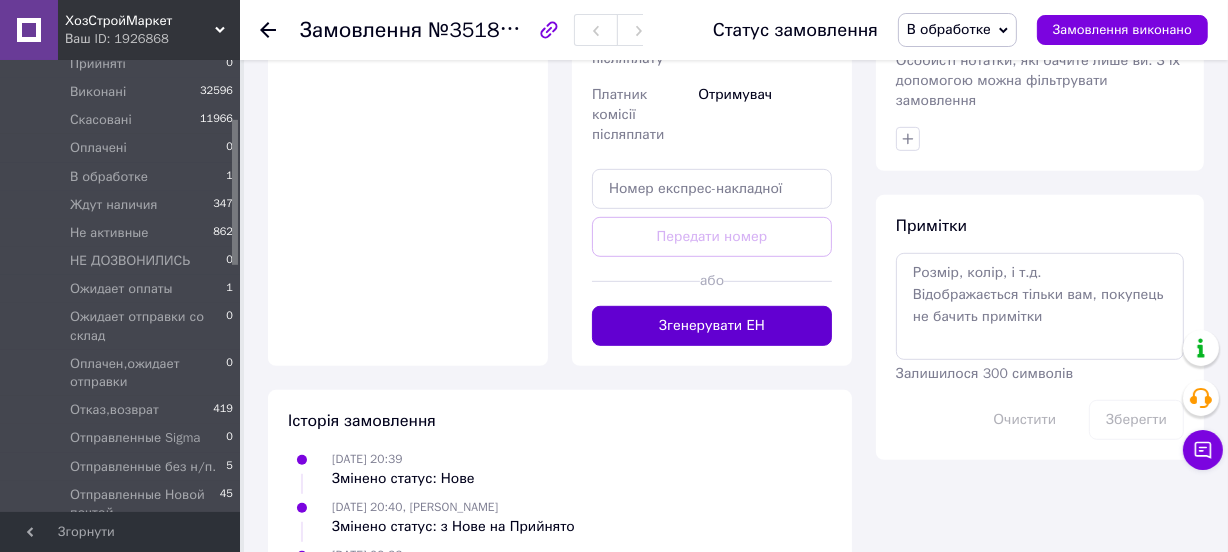 click on "Згенерувати ЕН" at bounding box center [712, 326] 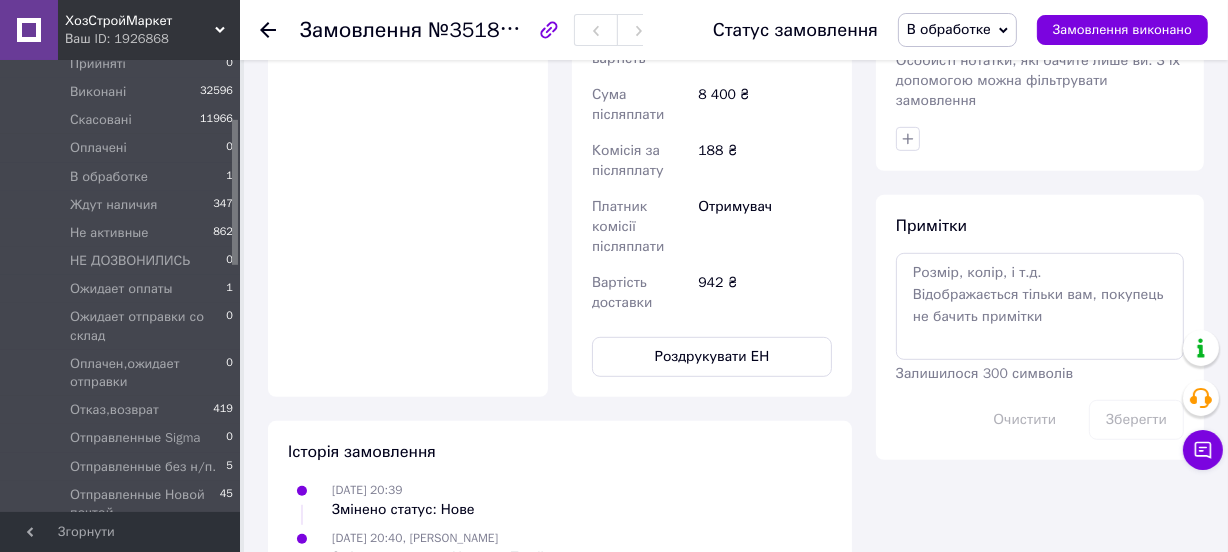 scroll, scrollTop: 8, scrollLeft: 0, axis: vertical 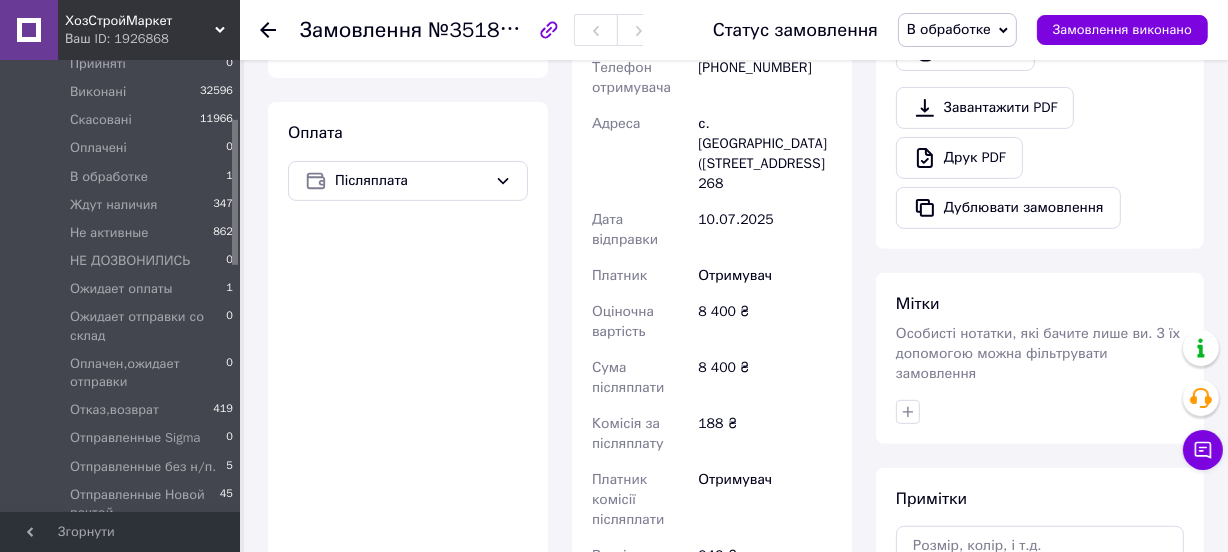 drag, startPoint x: 986, startPoint y: 23, endPoint x: 988, endPoint y: 33, distance: 10.198039 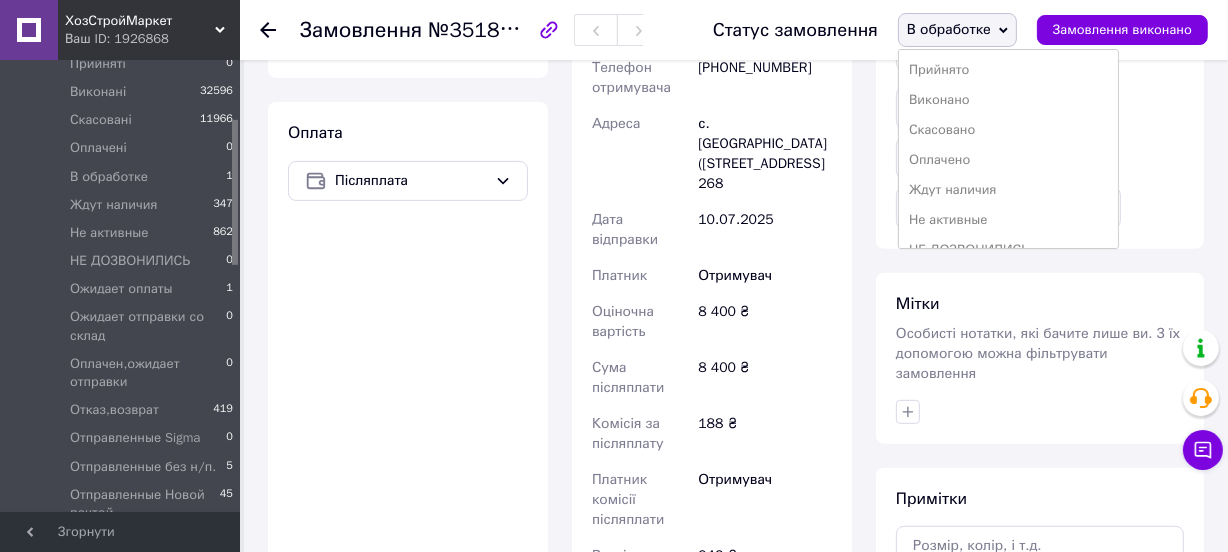 scroll, scrollTop: 381, scrollLeft: 0, axis: vertical 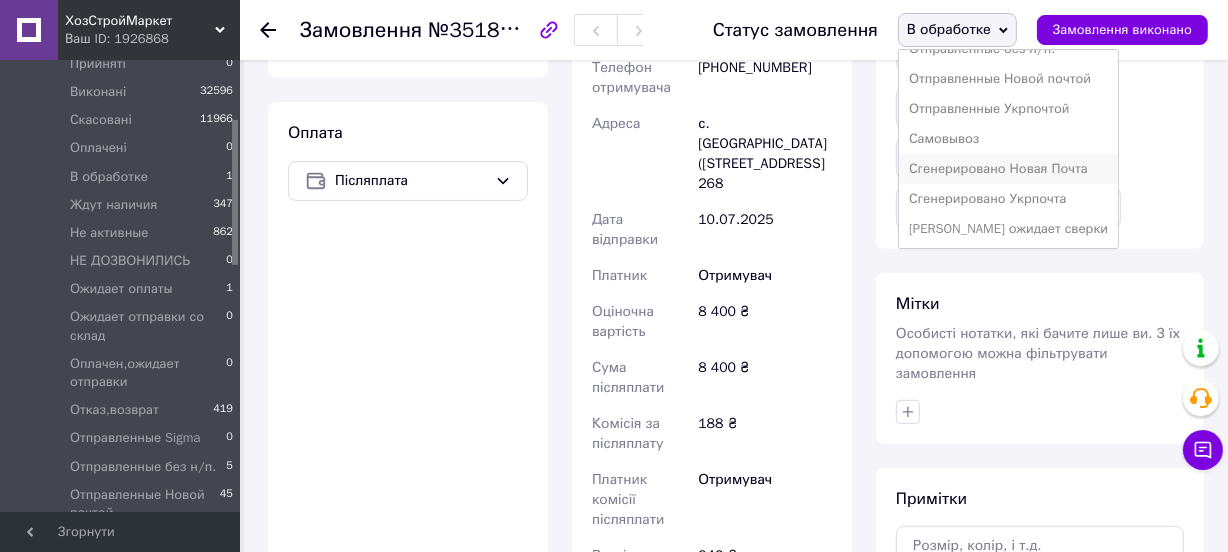 click on "Сгенерировано Новая Почта" at bounding box center (1008, 169) 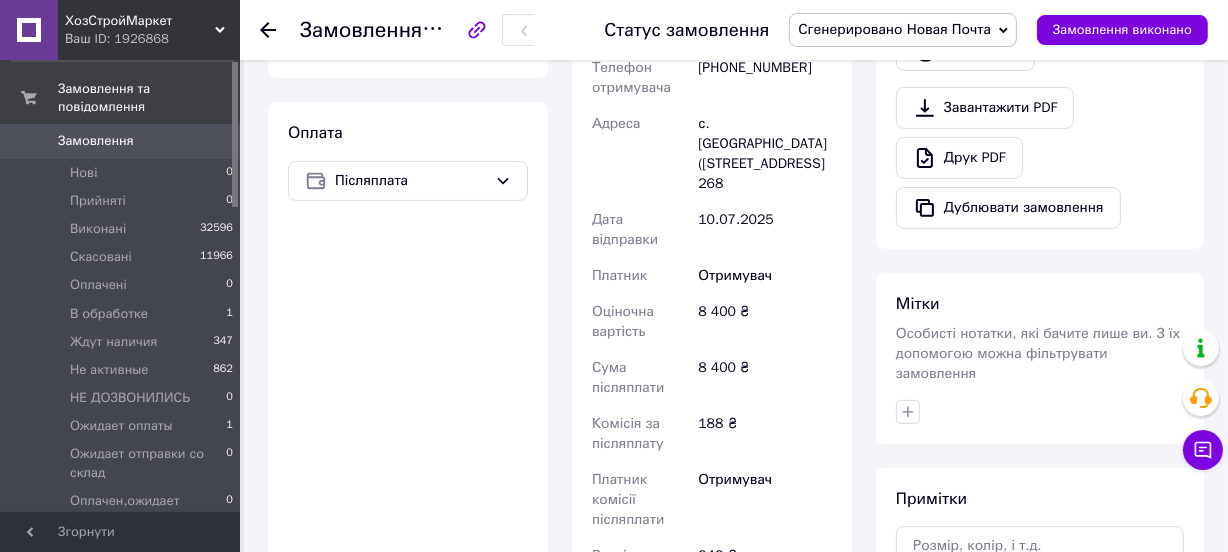 scroll, scrollTop: 0, scrollLeft: 0, axis: both 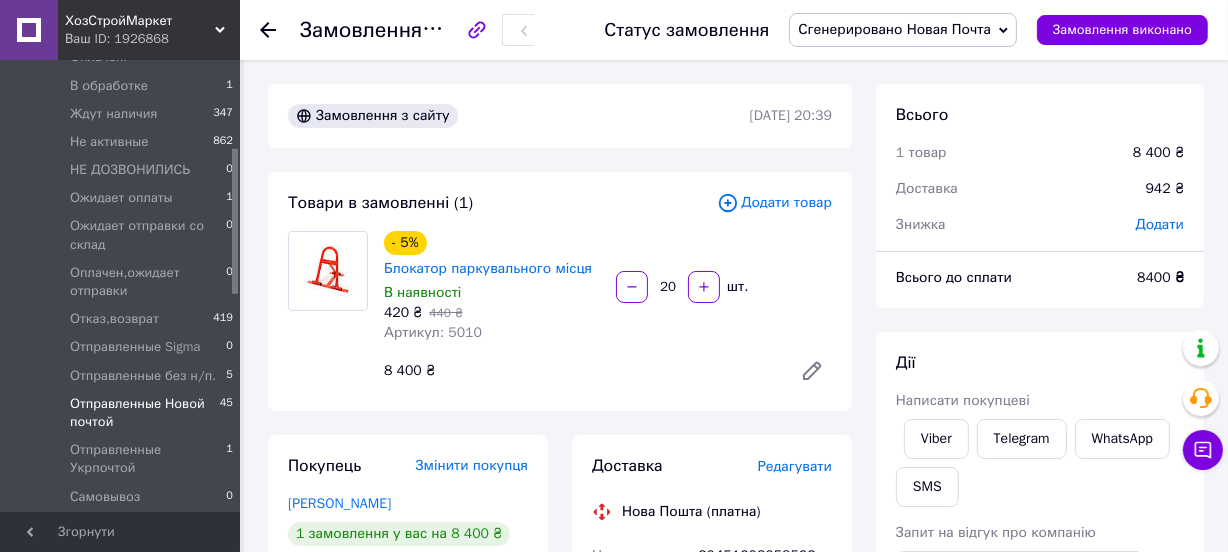 click on "Отправленные Новой почтой 45" at bounding box center [122, 413] 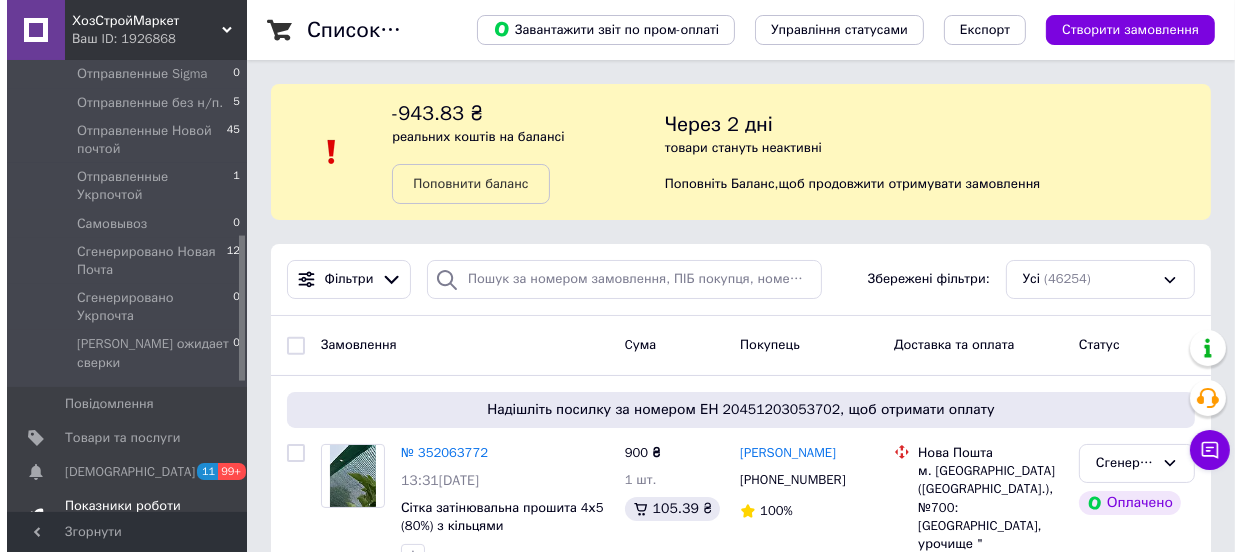 scroll, scrollTop: 818, scrollLeft: 0, axis: vertical 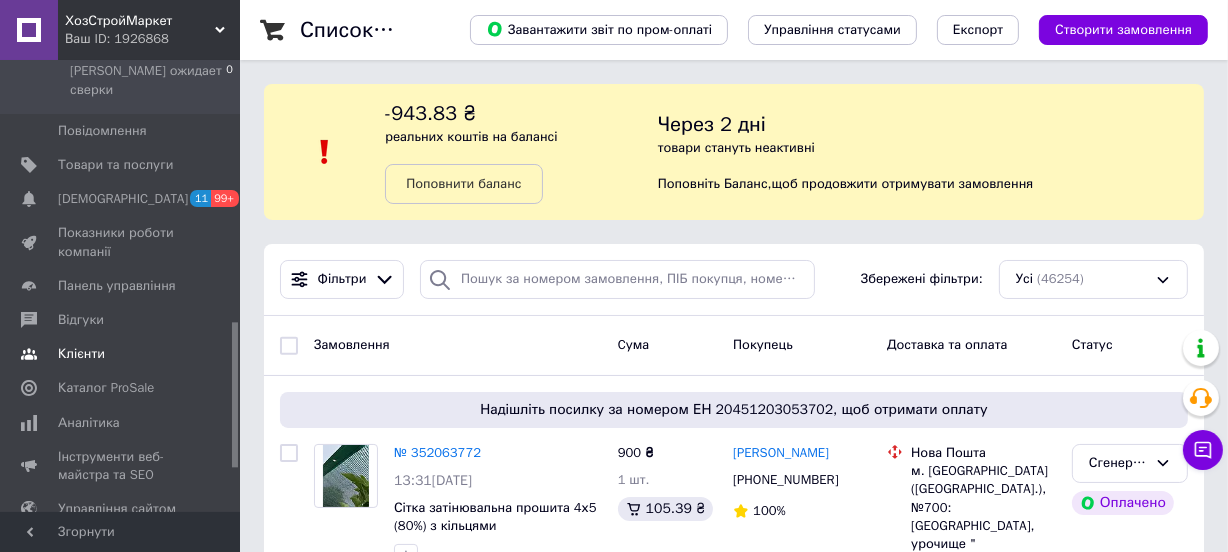 click on "Клієнти" at bounding box center (121, 354) 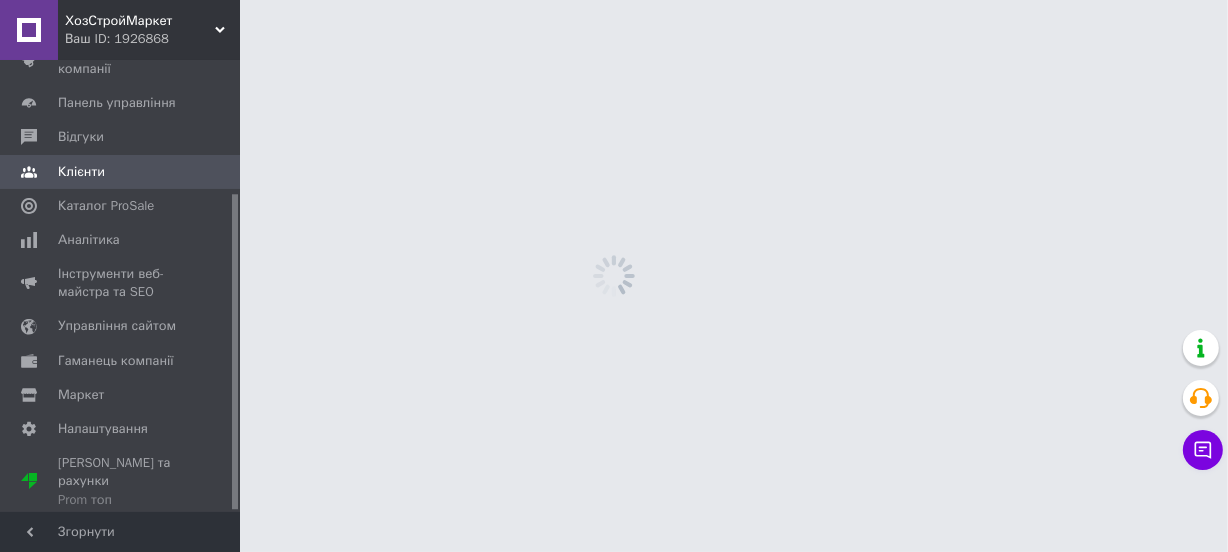 scroll, scrollTop: 190, scrollLeft: 0, axis: vertical 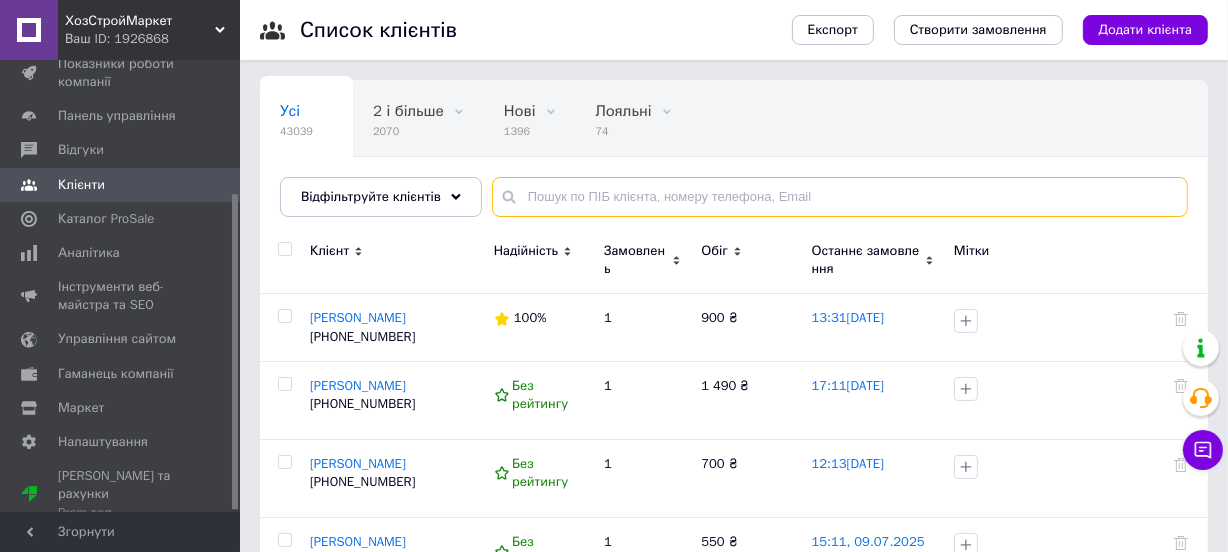 click at bounding box center [840, 197] 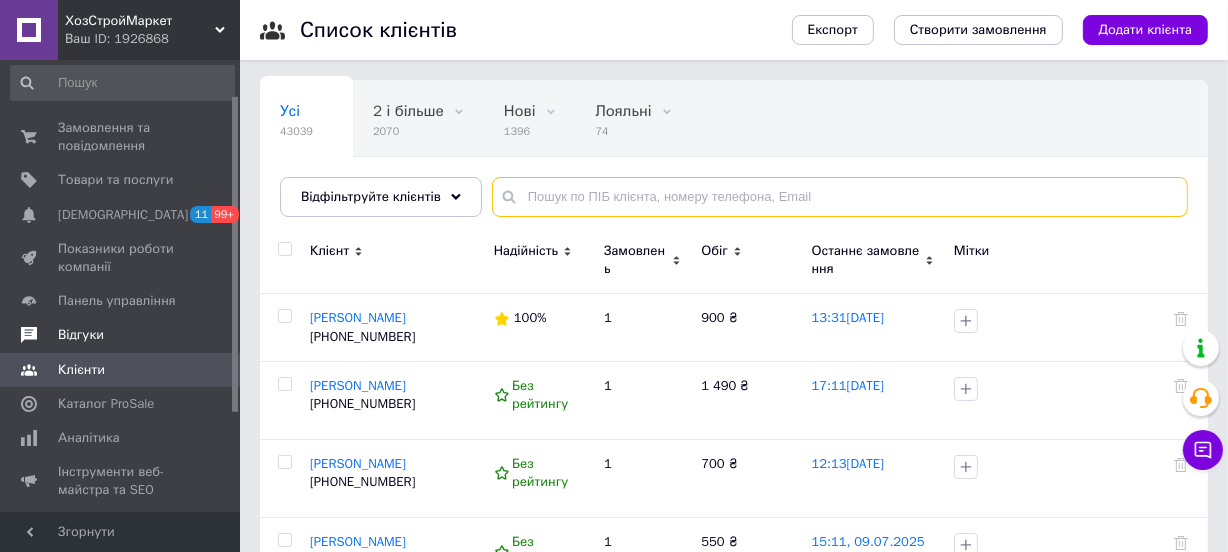 scroll, scrollTop: 0, scrollLeft: 0, axis: both 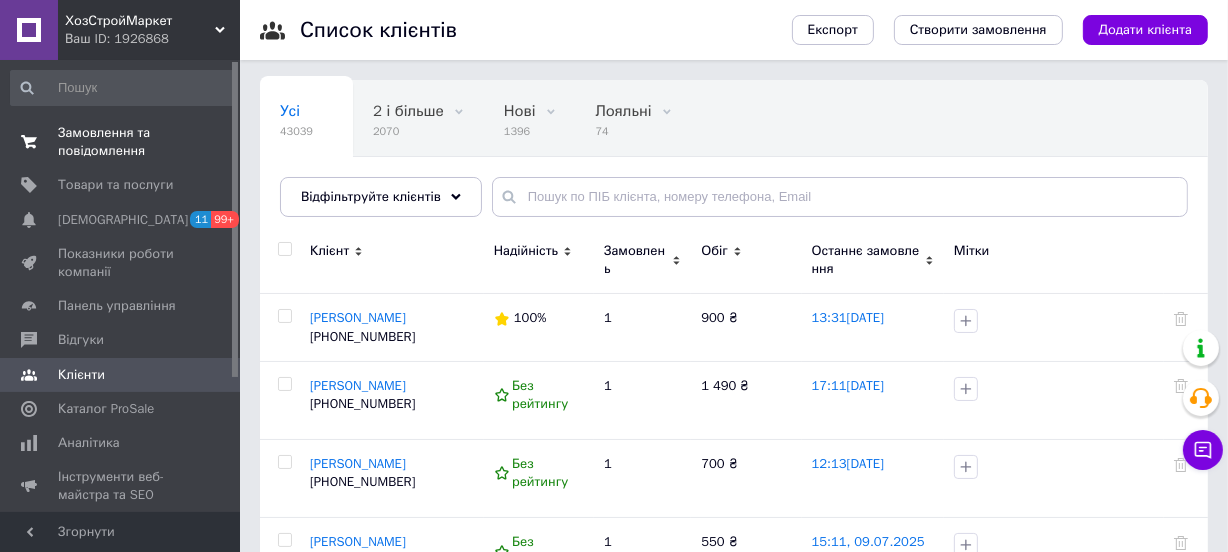 click on "Замовлення та повідомлення" at bounding box center (121, 142) 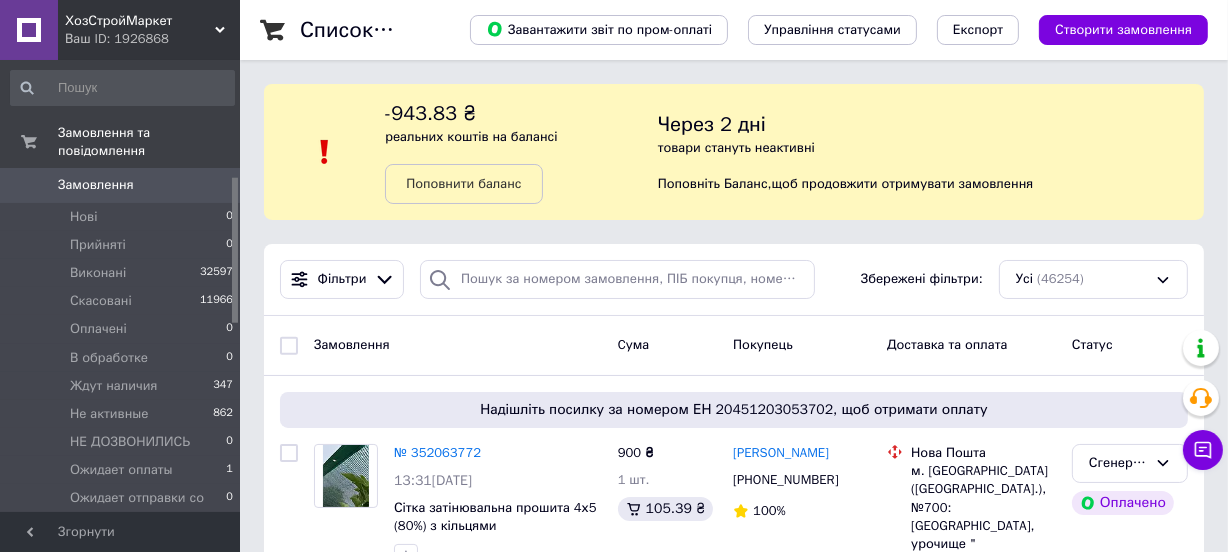 scroll, scrollTop: 363, scrollLeft: 0, axis: vertical 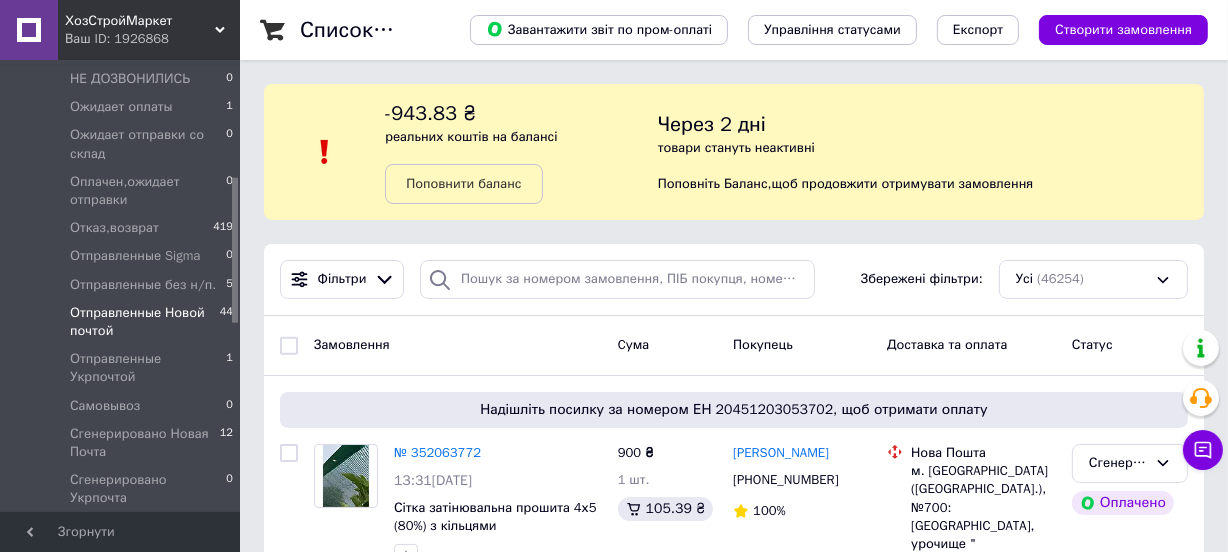 click on "Отправленные Новой почтой" at bounding box center [145, 322] 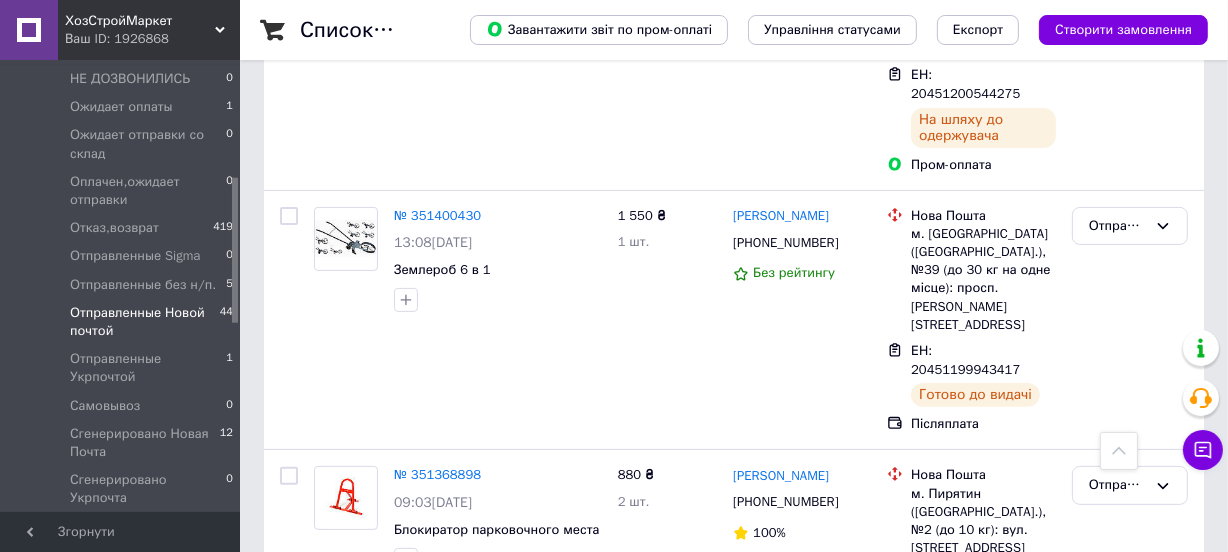 scroll, scrollTop: 7090, scrollLeft: 0, axis: vertical 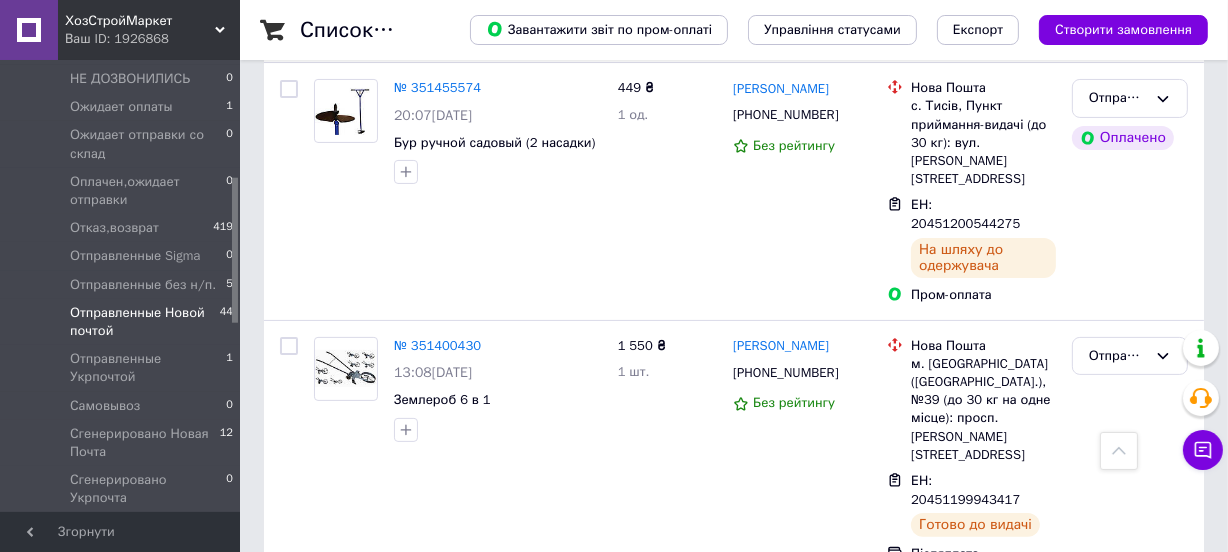 click on "№ 351325430" at bounding box center (437, 1274) 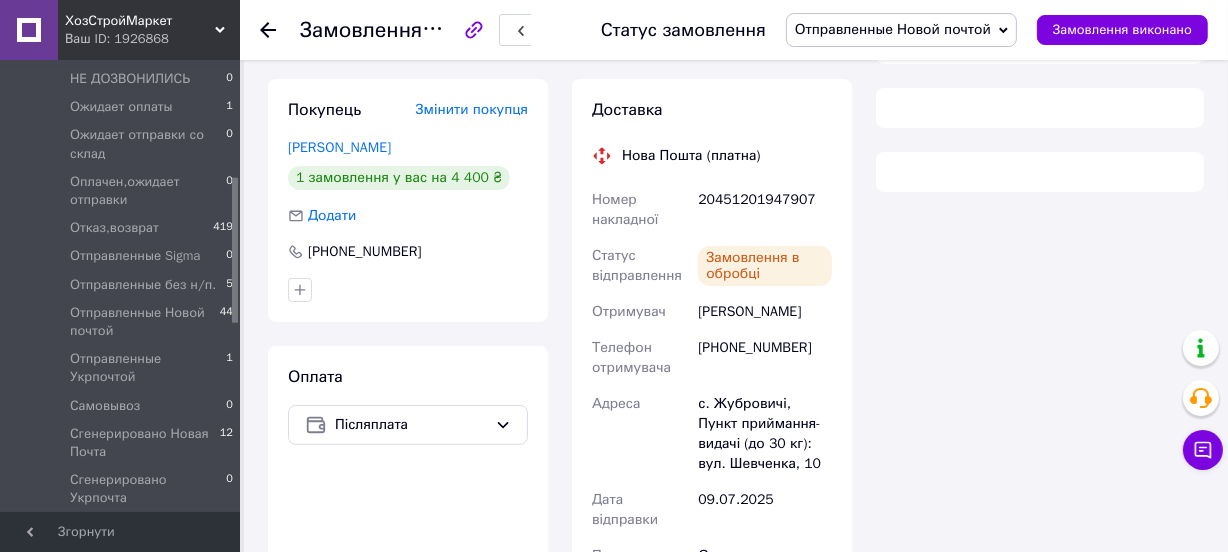 scroll, scrollTop: 1412, scrollLeft: 0, axis: vertical 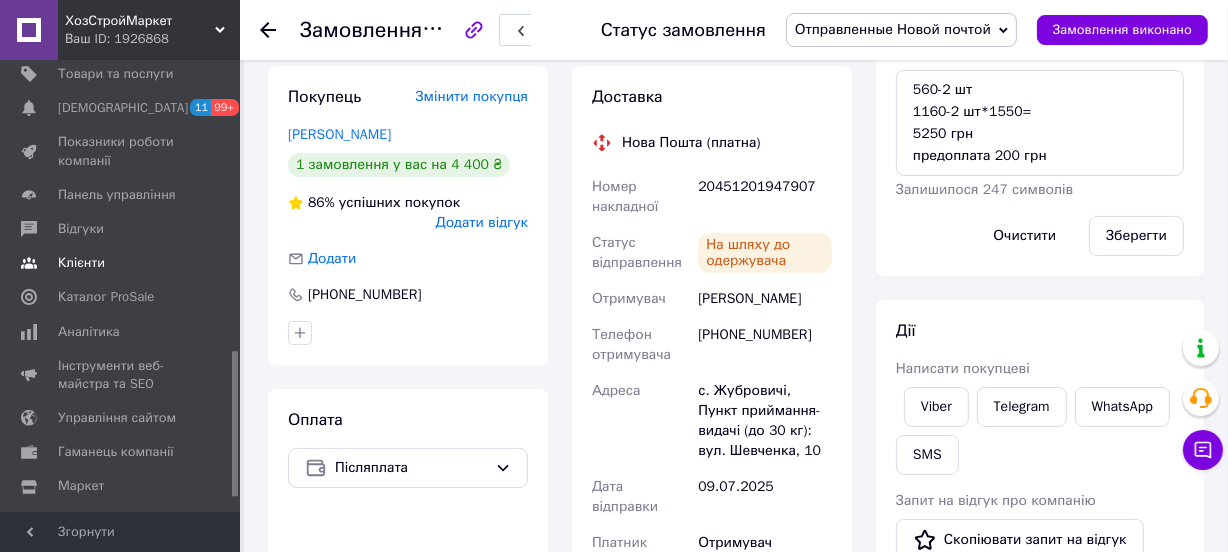 click on "Клієнти" at bounding box center (121, 263) 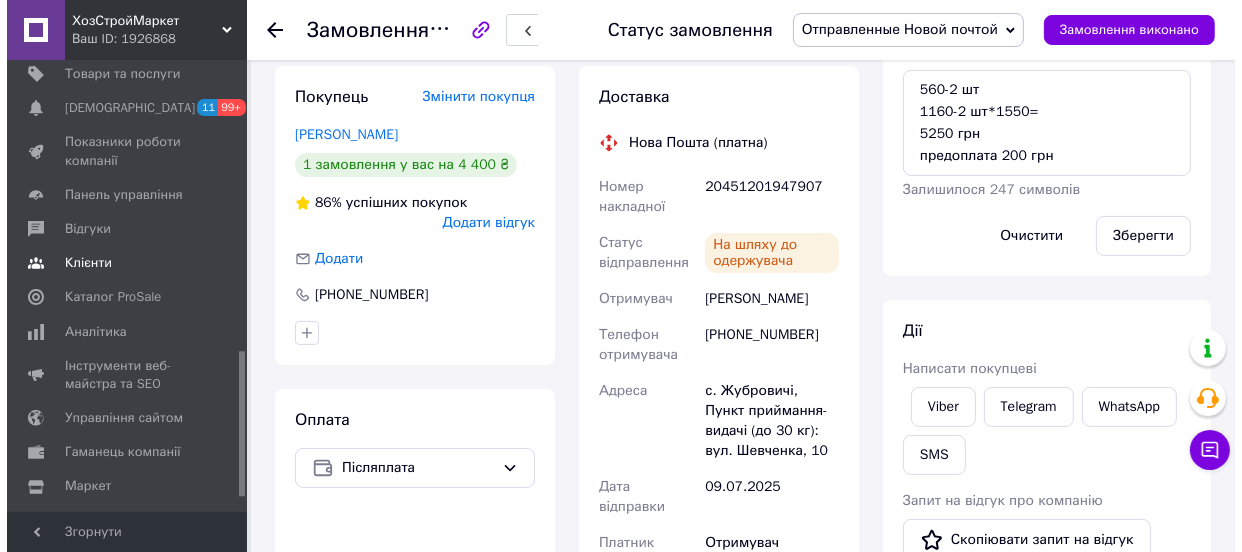 scroll, scrollTop: 0, scrollLeft: 0, axis: both 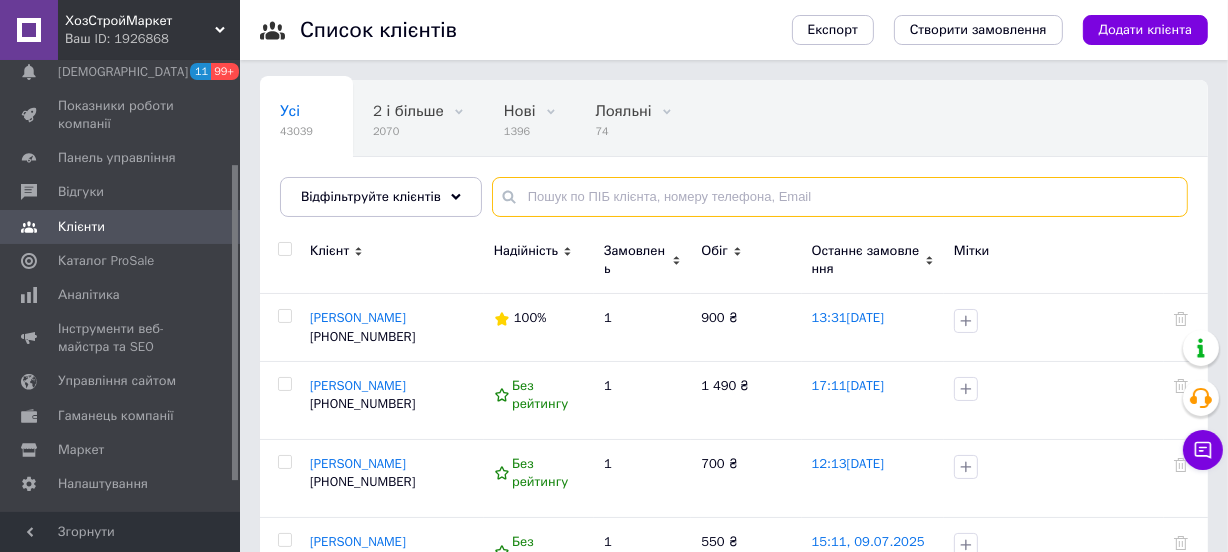 click at bounding box center (840, 197) 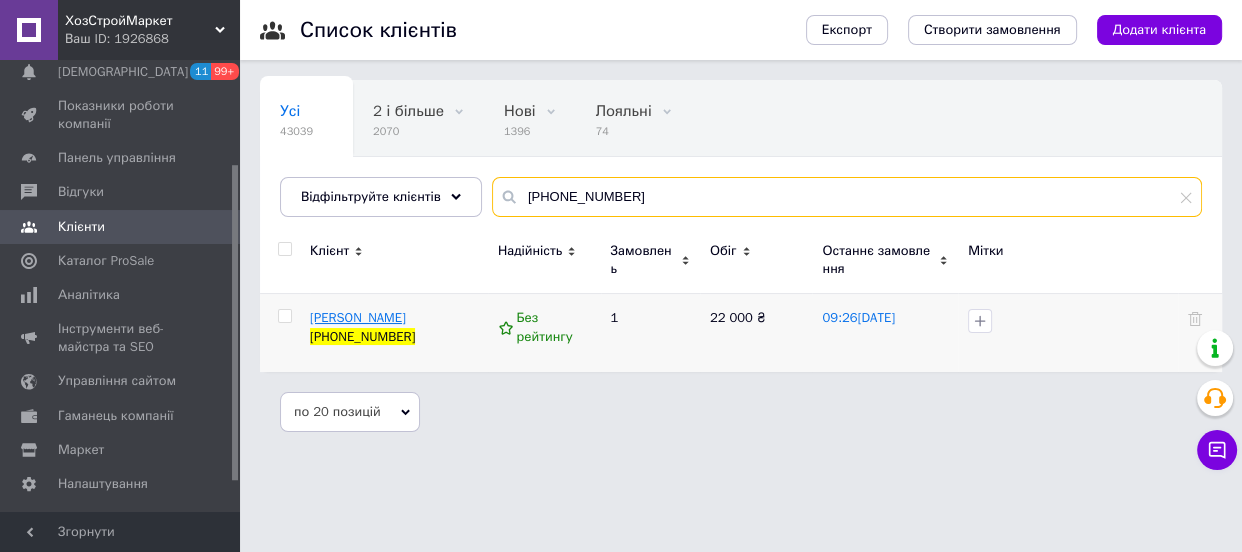 type on "[PHONE_NUMBER]" 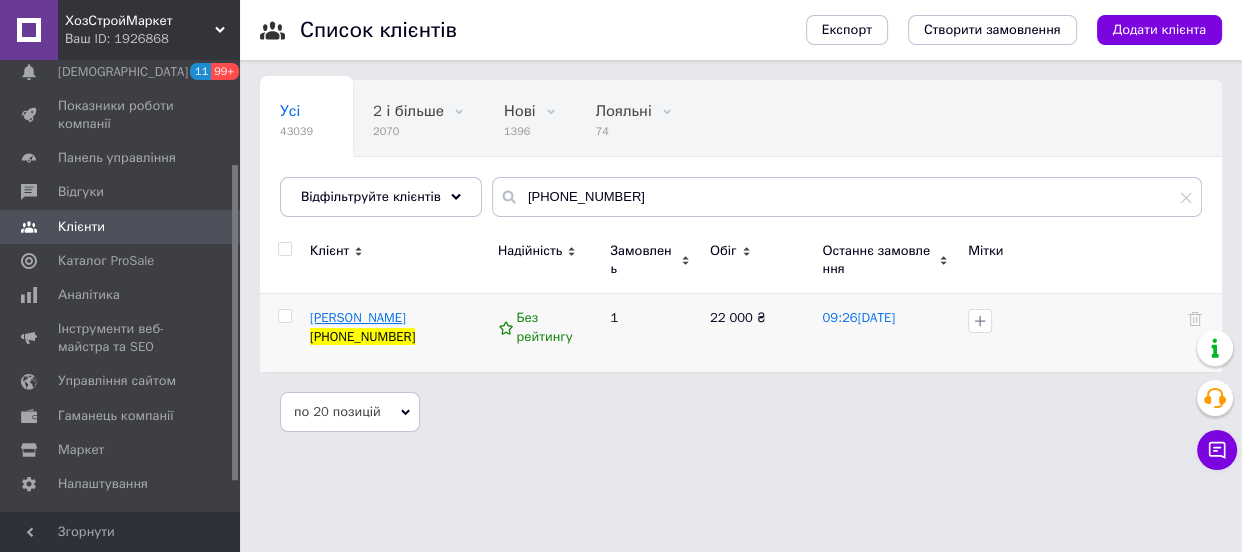 click on "[PERSON_NAME]" at bounding box center [358, 317] 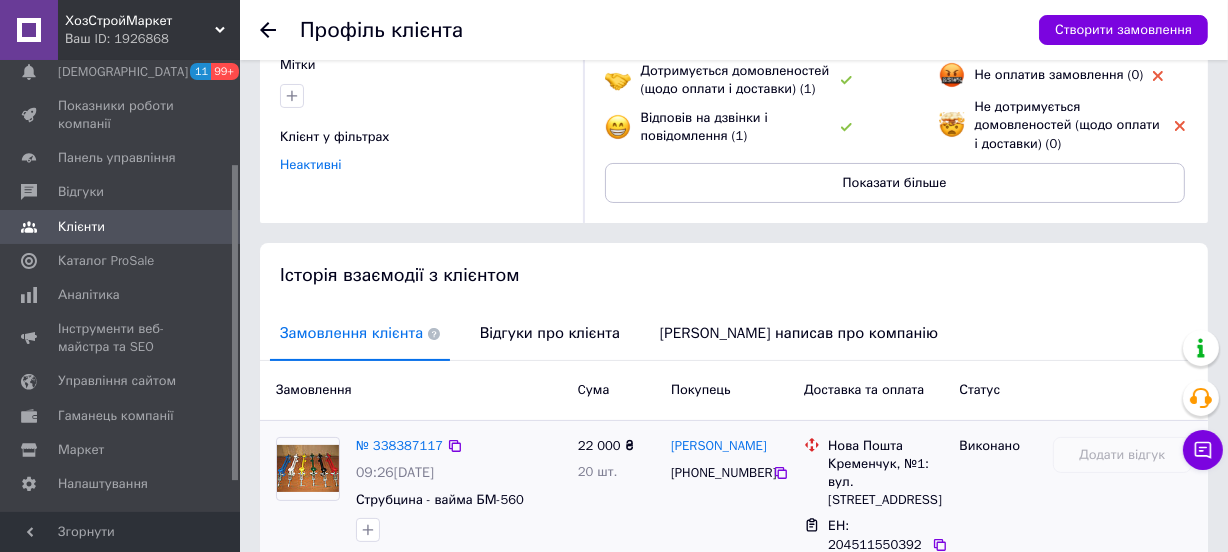 scroll, scrollTop: 346, scrollLeft: 0, axis: vertical 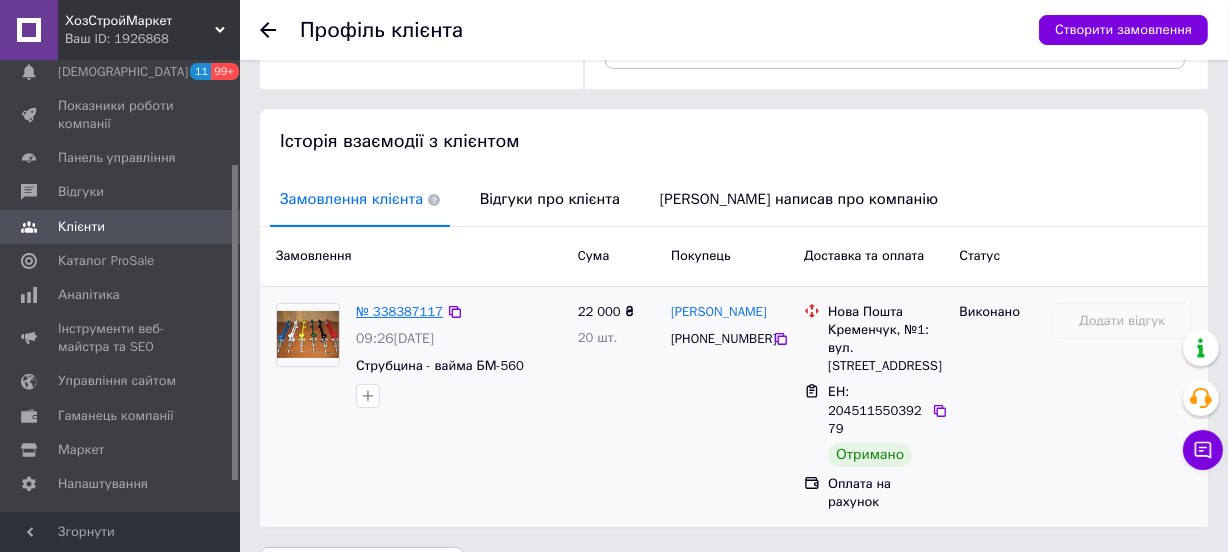 click on "№ 338387117" at bounding box center (399, 311) 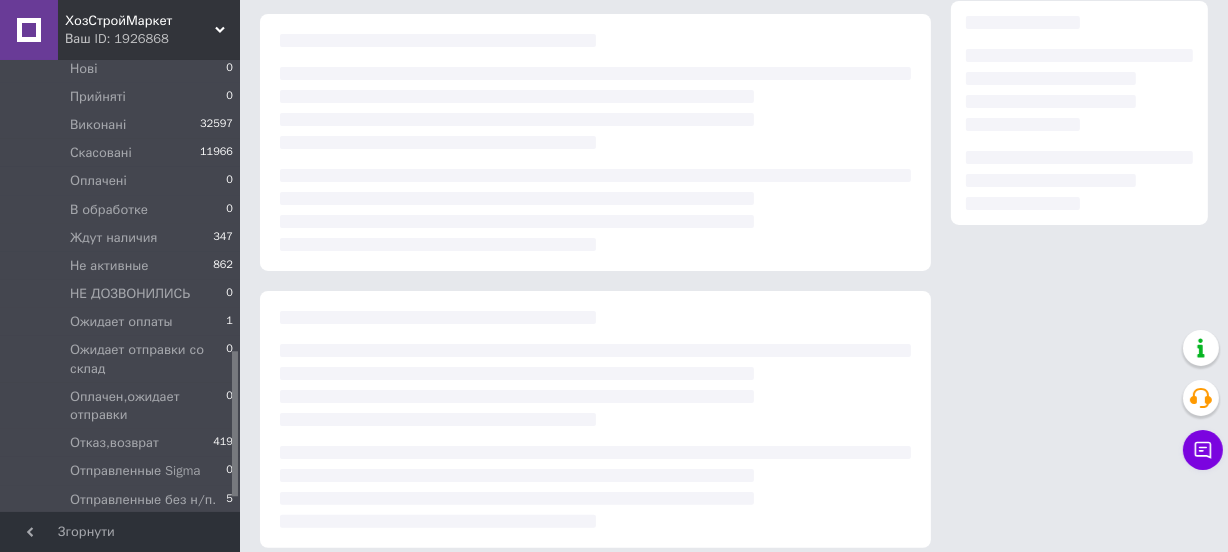 scroll, scrollTop: 0, scrollLeft: 0, axis: both 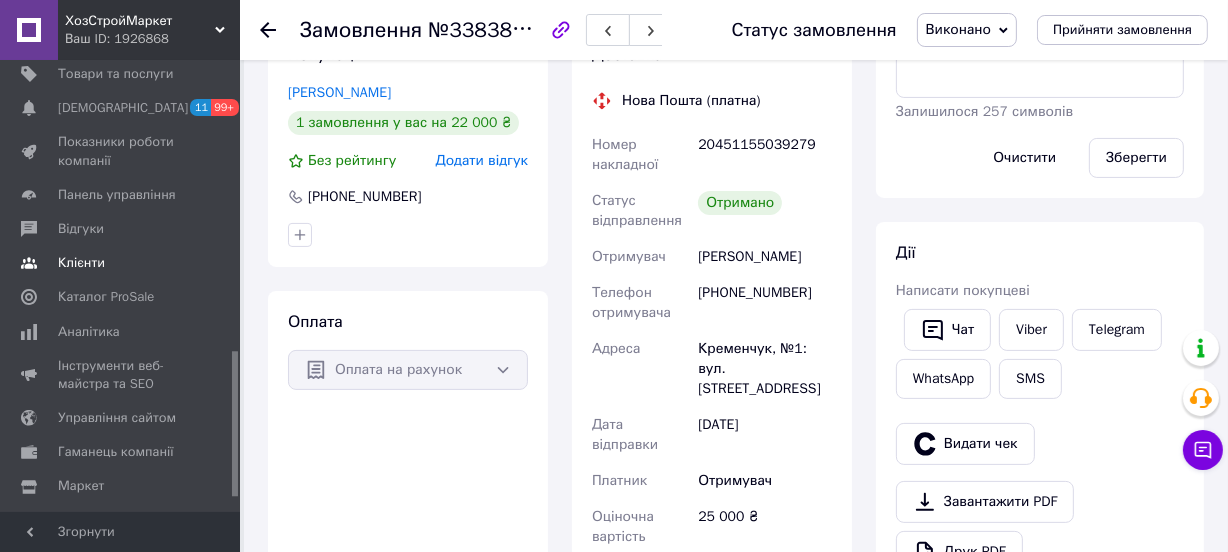 click on "Клієнти" at bounding box center [121, 263] 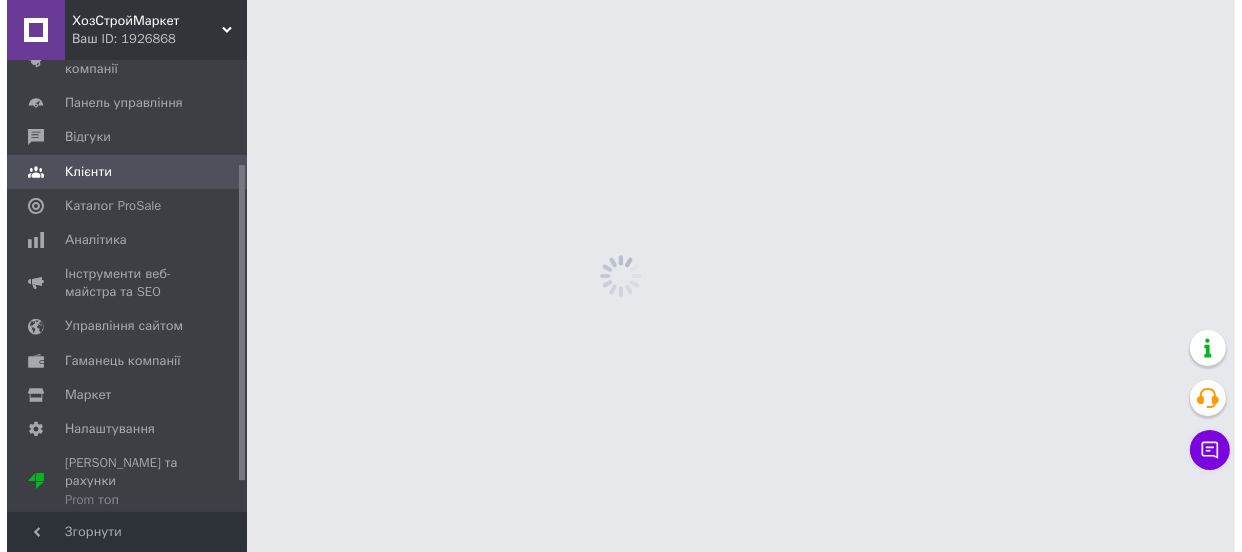 scroll, scrollTop: 0, scrollLeft: 0, axis: both 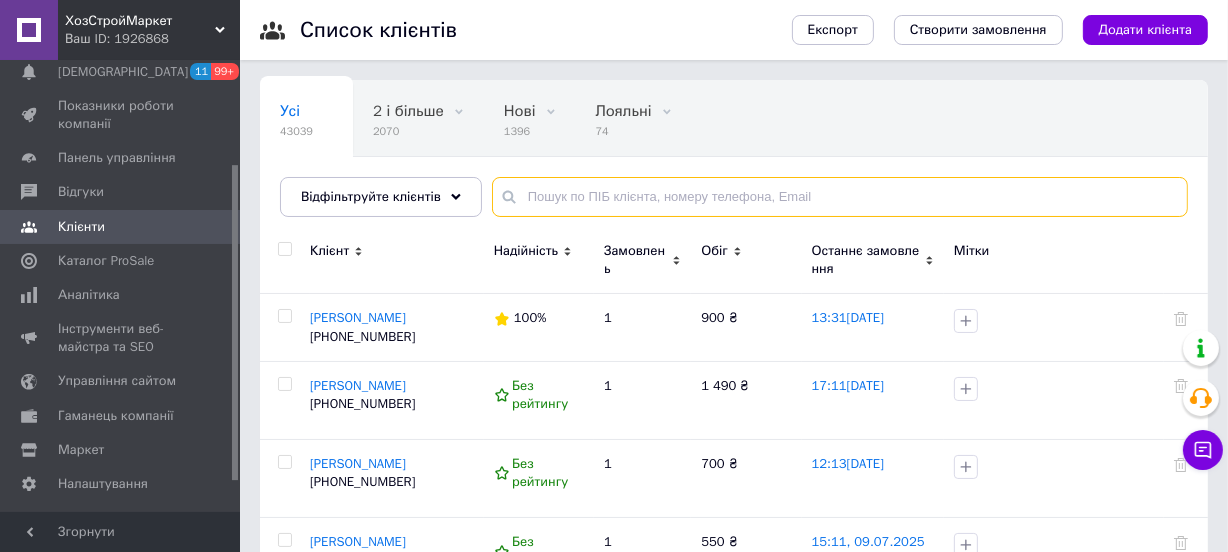 click at bounding box center [840, 197] 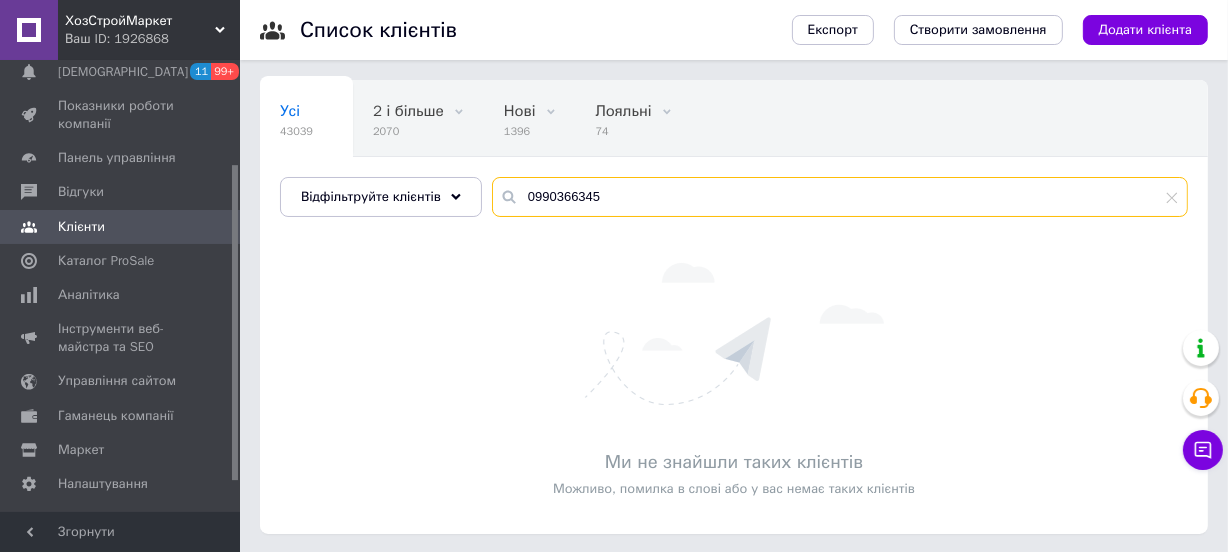 drag, startPoint x: 519, startPoint y: 189, endPoint x: 635, endPoint y: 198, distance: 116.34862 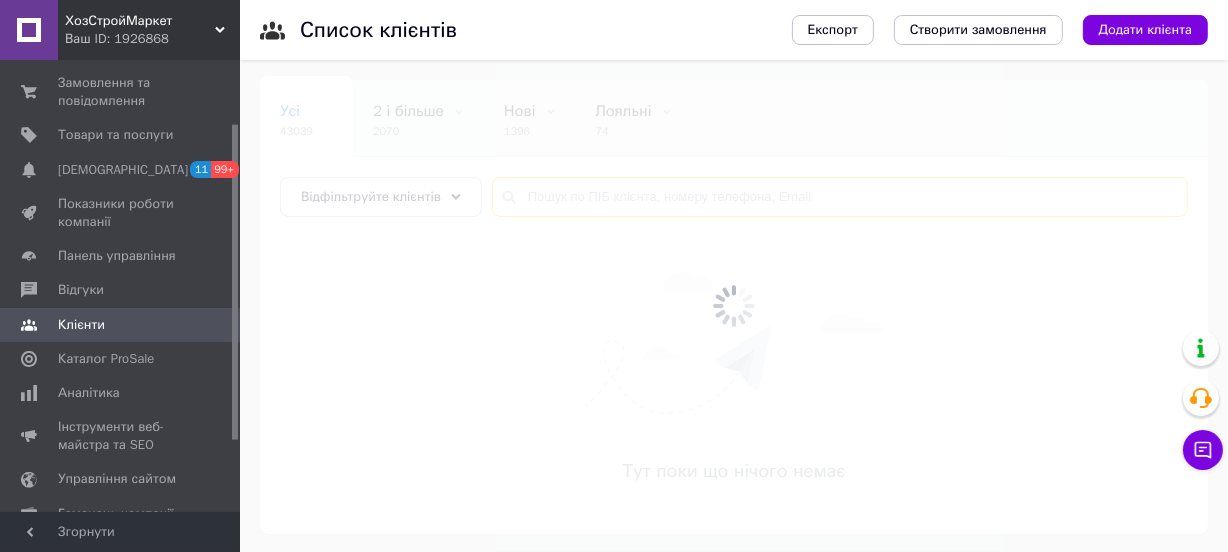 scroll, scrollTop: 0, scrollLeft: 0, axis: both 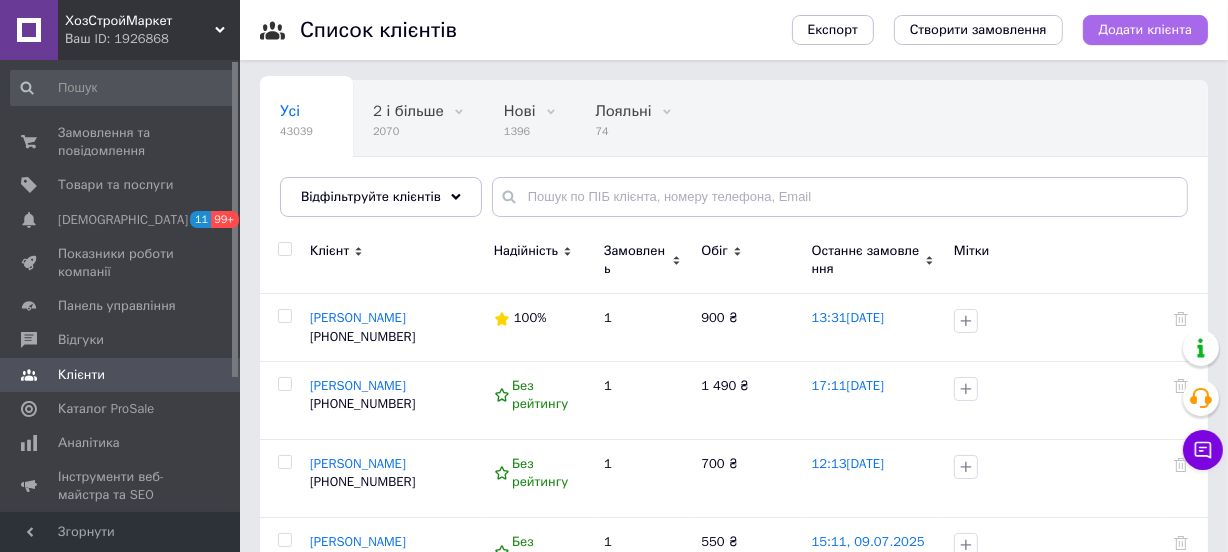 click on "Додати клієнта" at bounding box center [1145, 30] 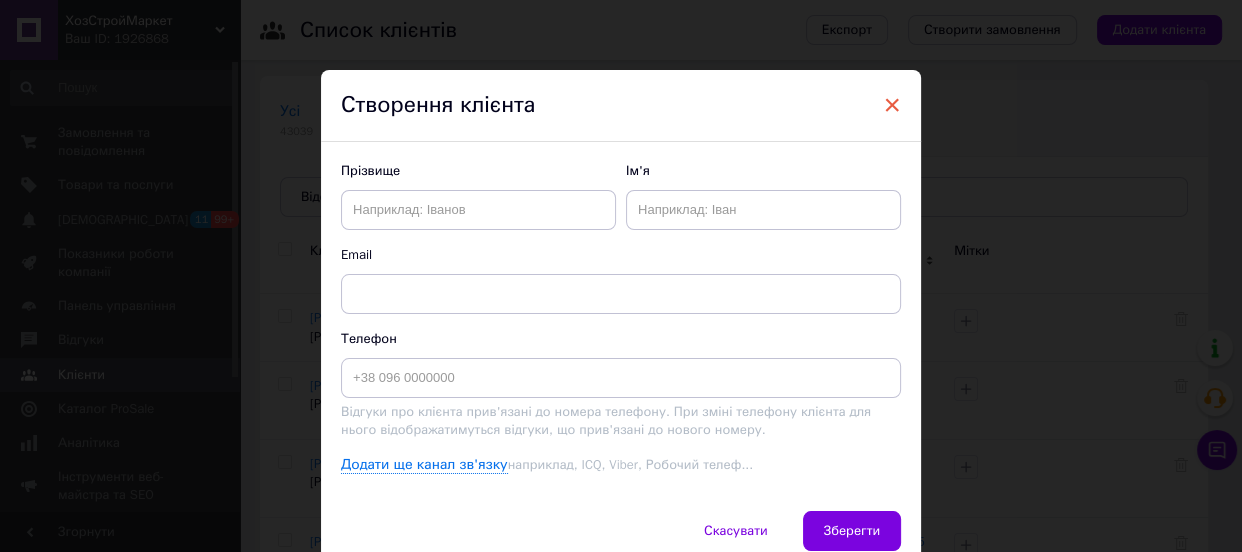 click on "×" at bounding box center [892, 105] 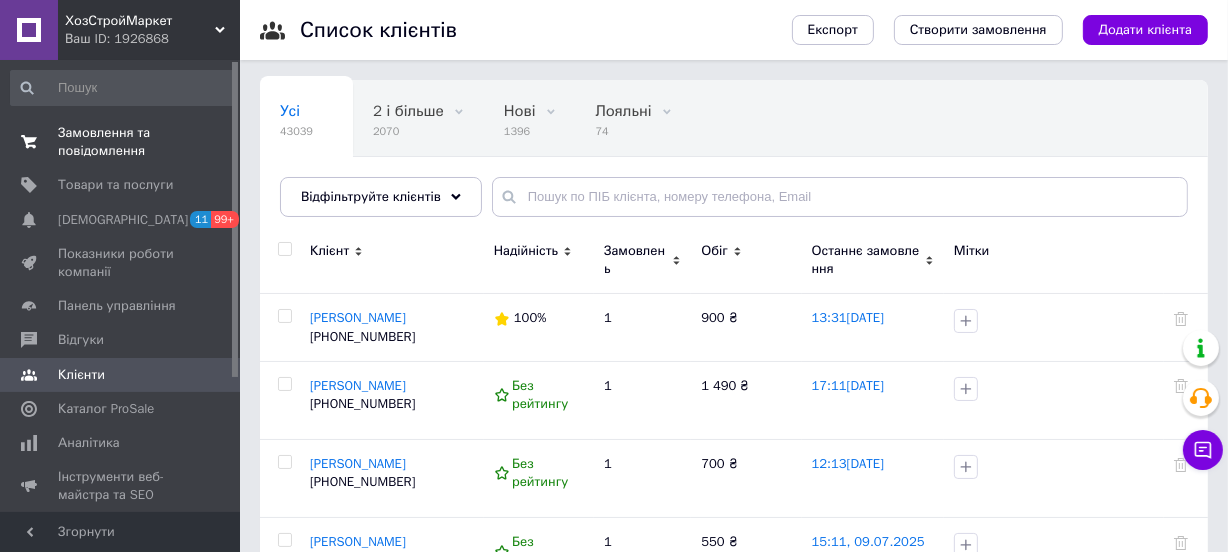 click on "Замовлення та повідомлення" at bounding box center (121, 142) 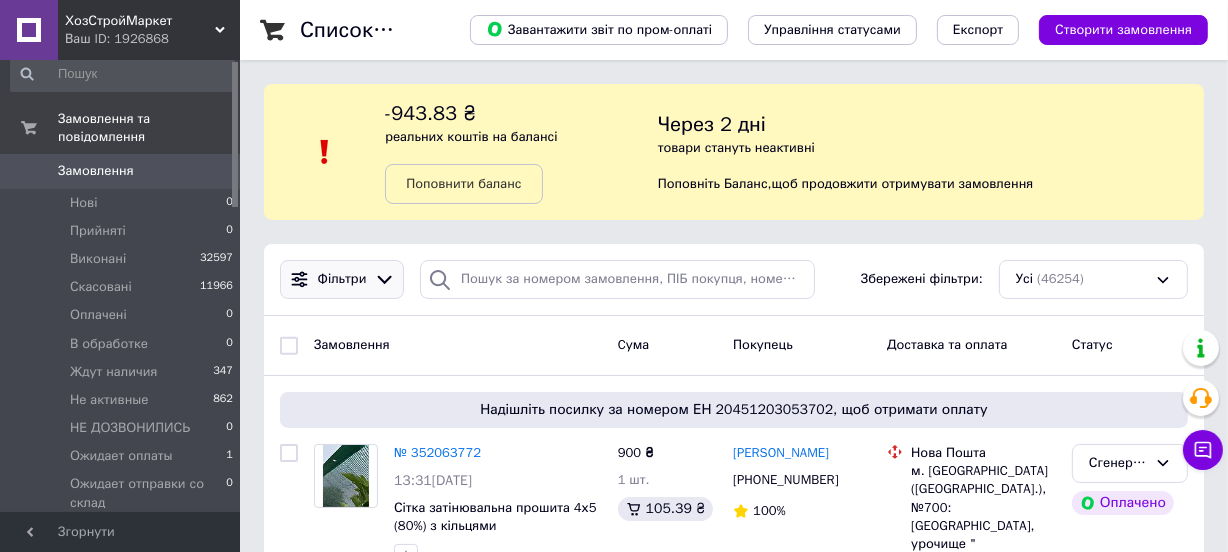 scroll, scrollTop: 0, scrollLeft: 0, axis: both 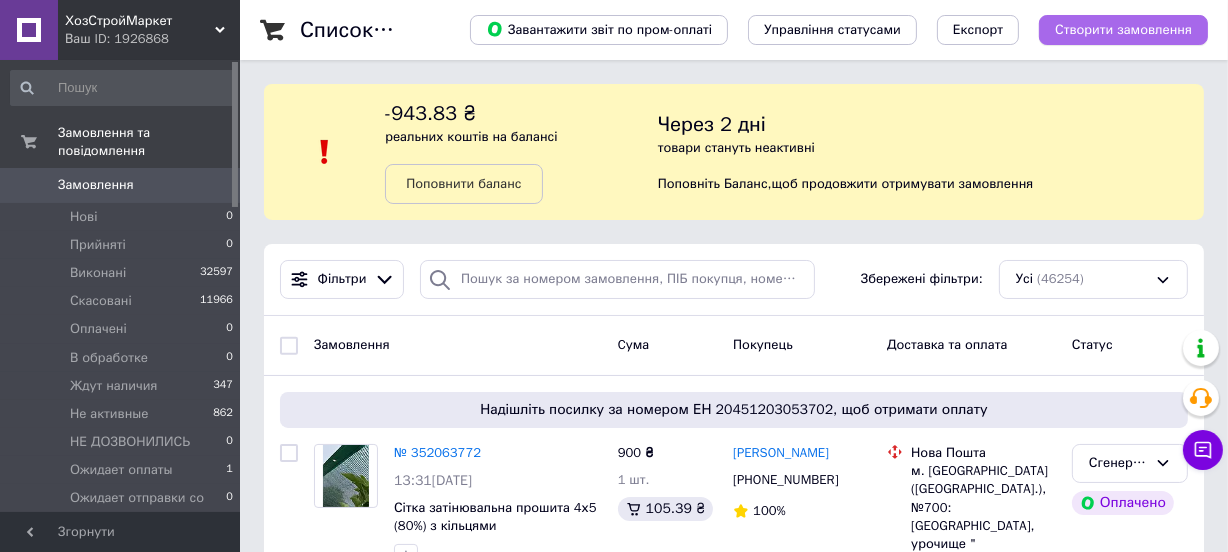click on "Створити замовлення" at bounding box center [1123, 30] 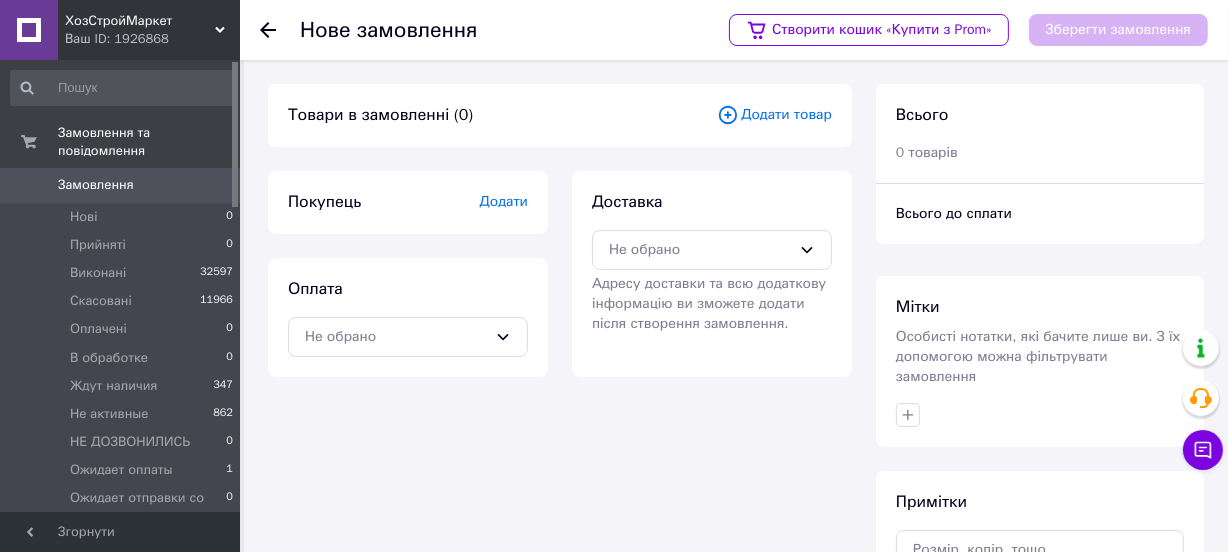 click on "Додати товар" at bounding box center [774, 115] 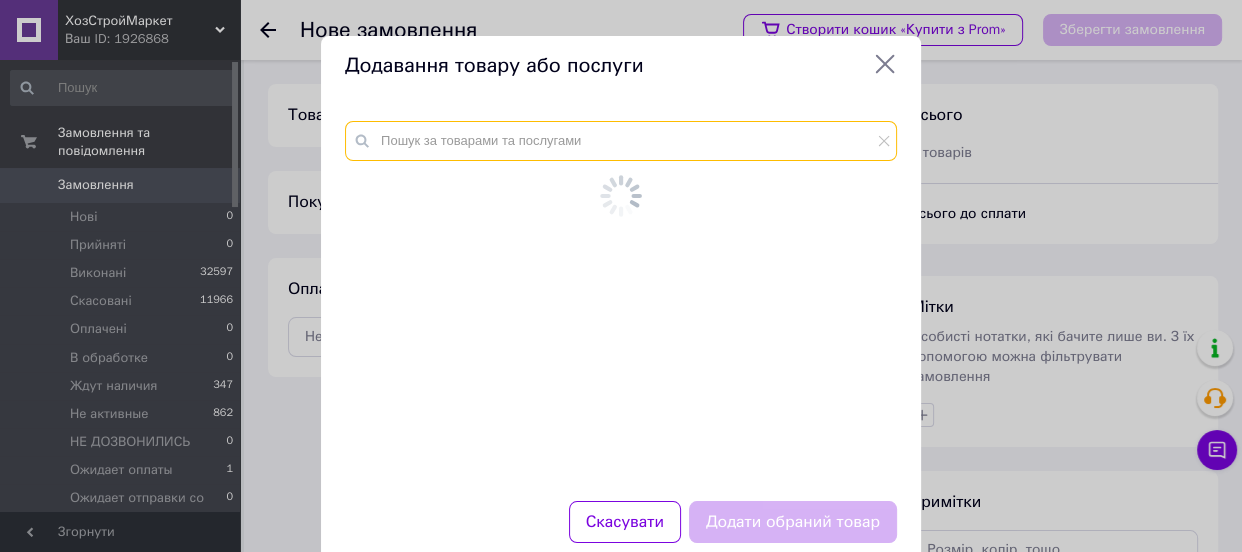 click at bounding box center (621, 141) 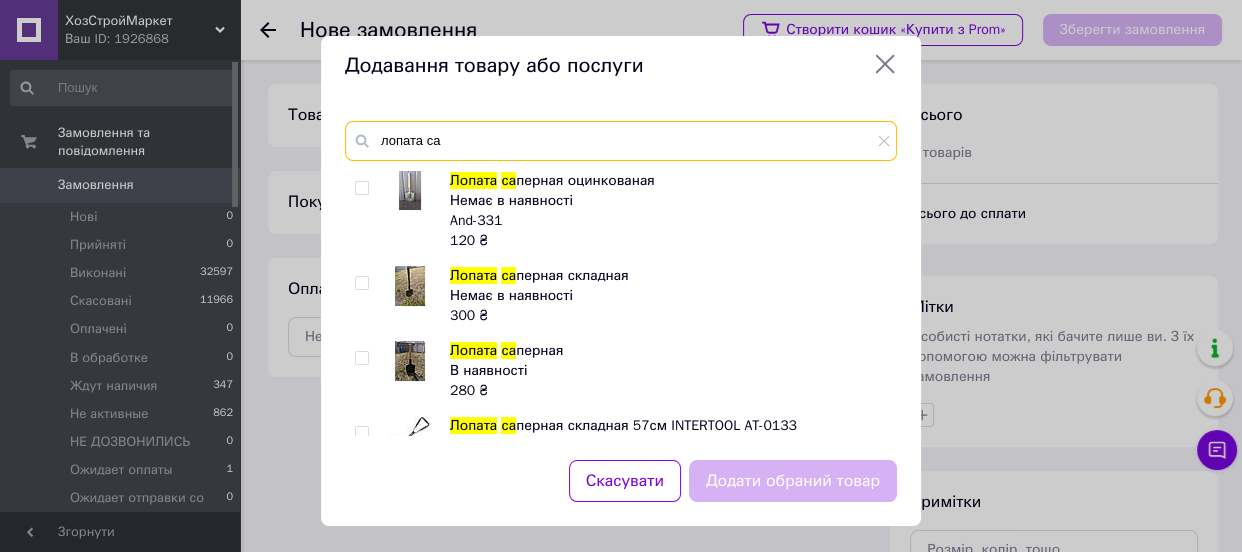 type on "лопата са" 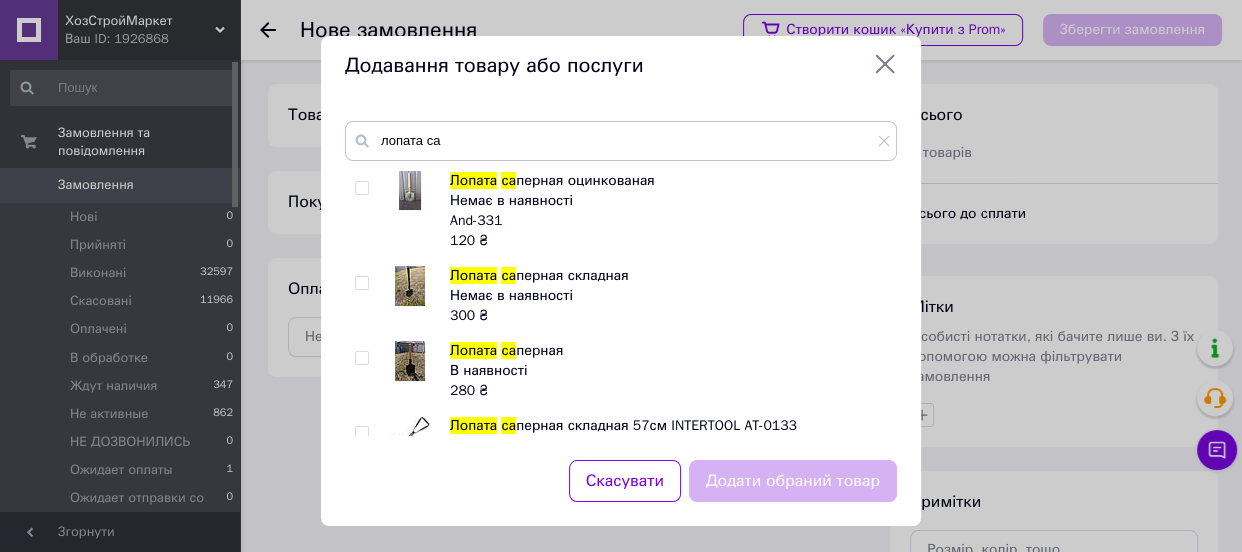 click at bounding box center [361, 358] 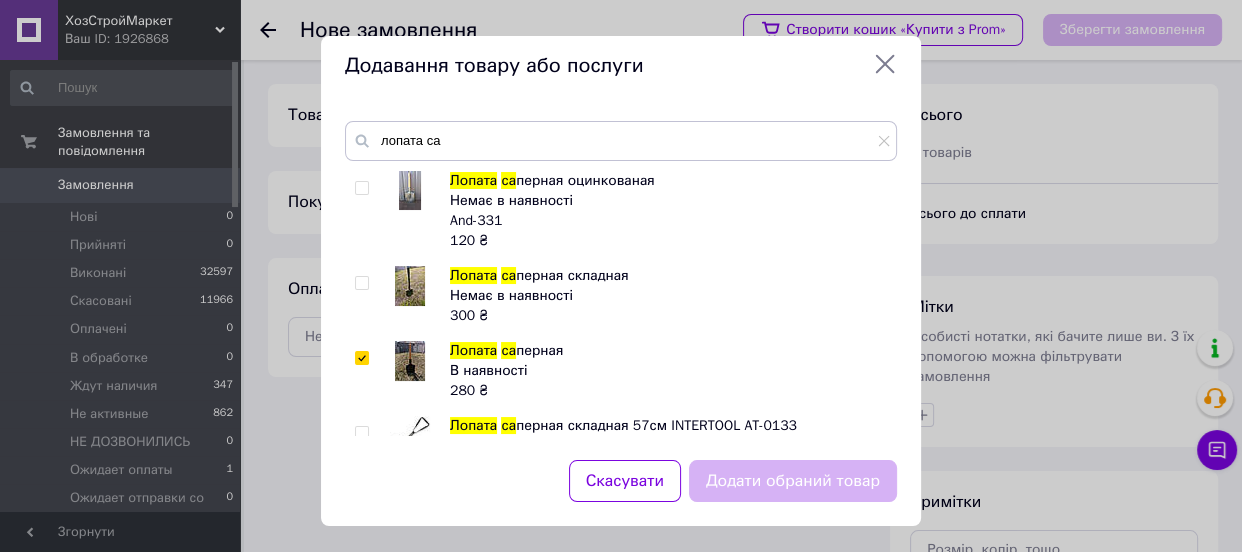checkbox on "true" 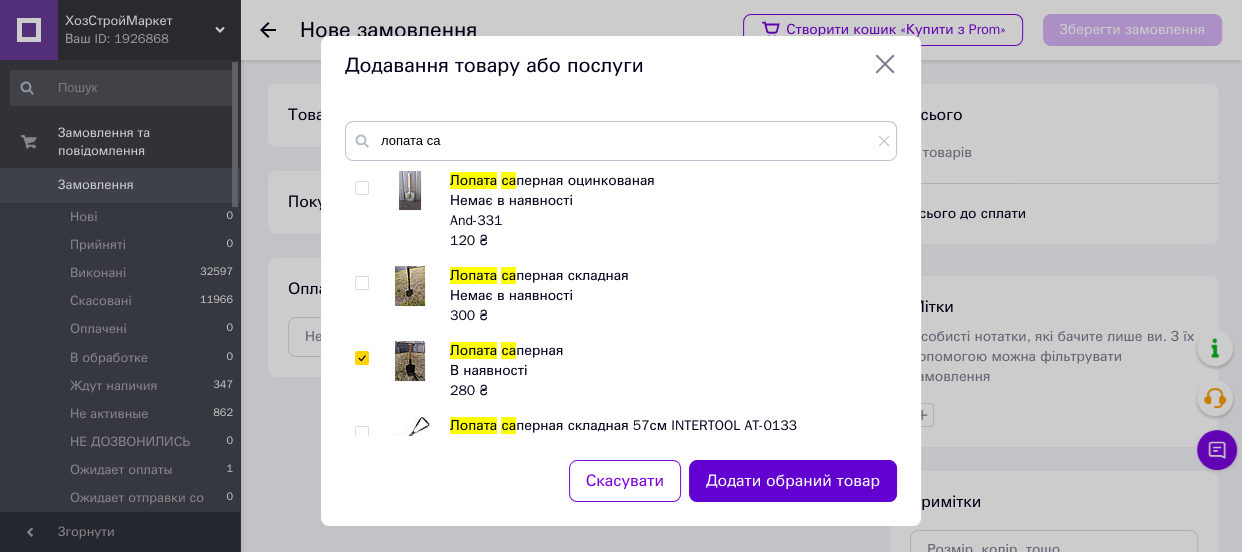 click on "Додати обраний товар" at bounding box center (793, 481) 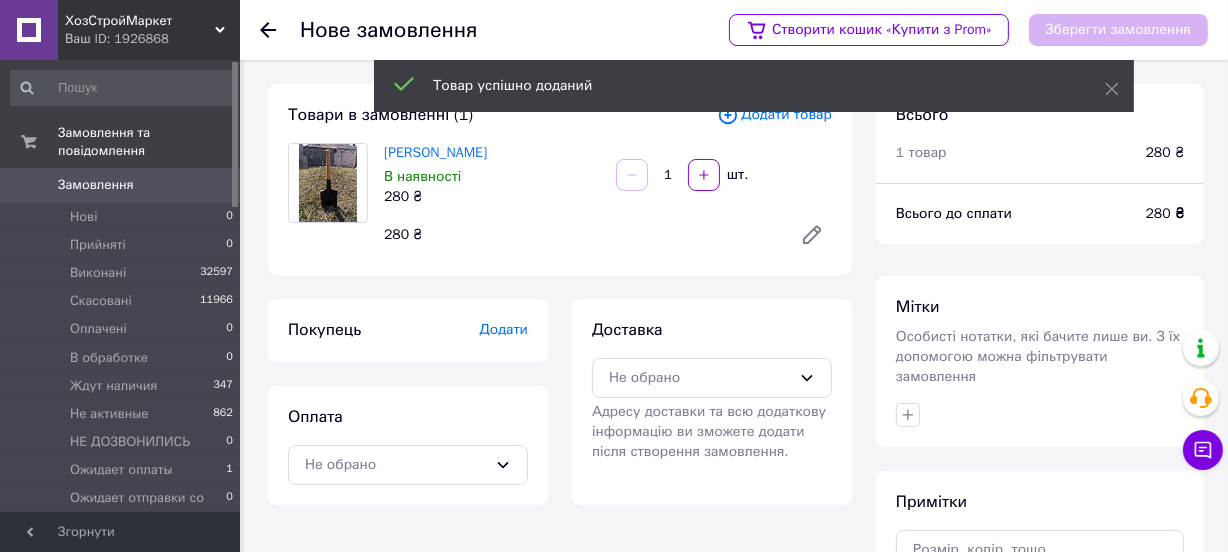 drag, startPoint x: 663, startPoint y: 173, endPoint x: 675, endPoint y: 180, distance: 13.892444 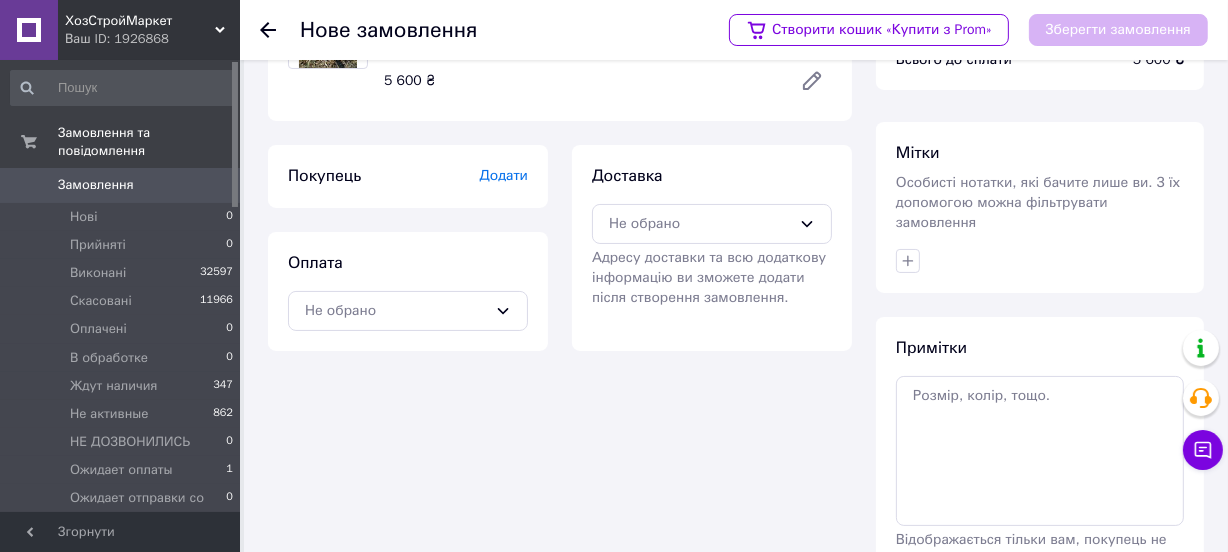 scroll, scrollTop: 270, scrollLeft: 0, axis: vertical 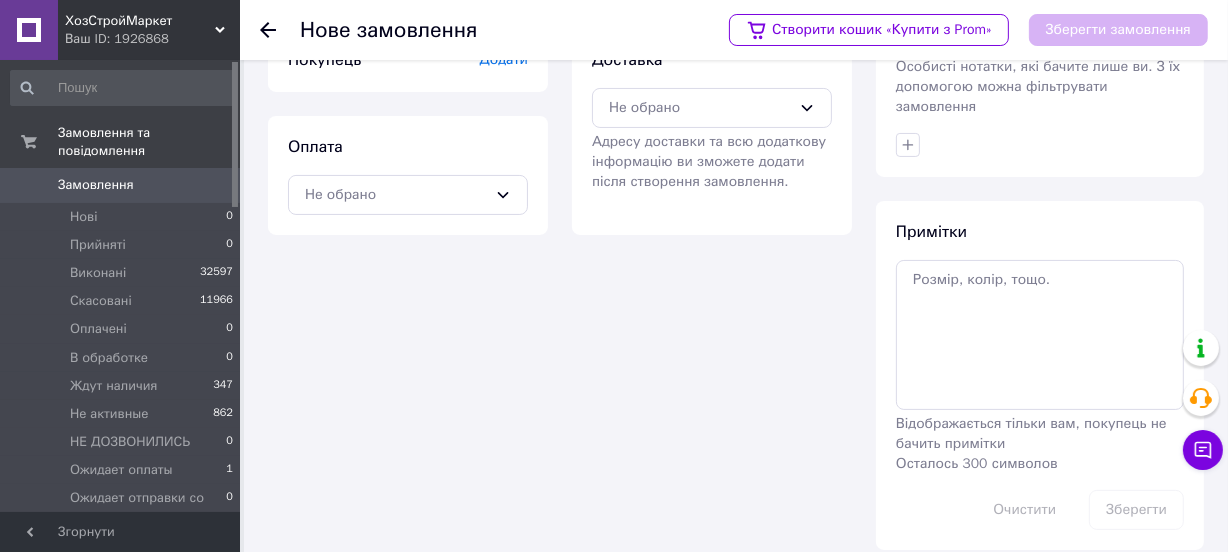 type on "20" 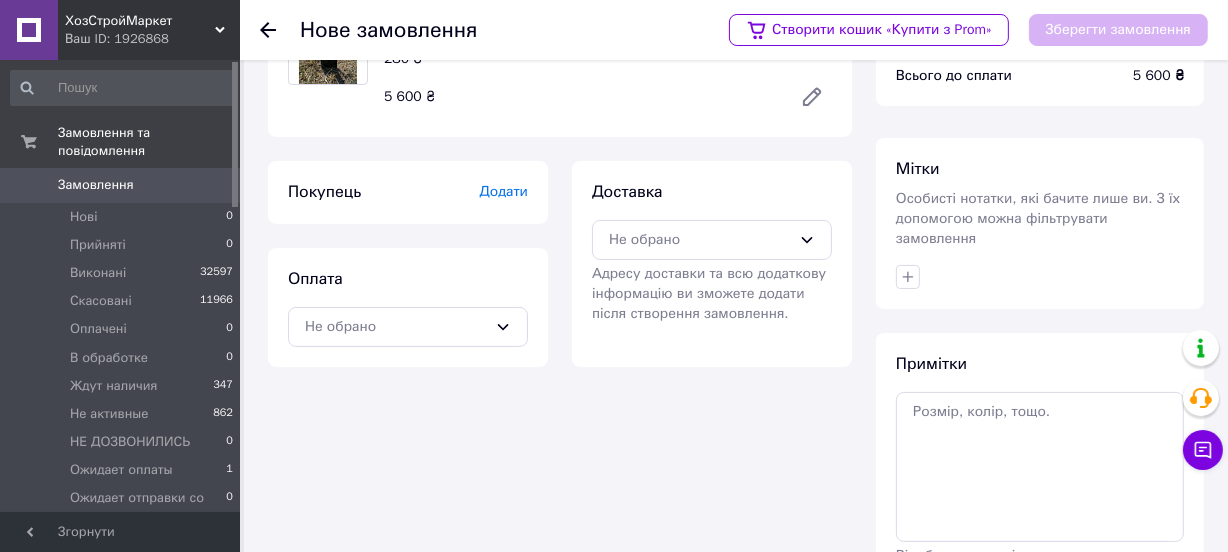 scroll, scrollTop: 0, scrollLeft: 0, axis: both 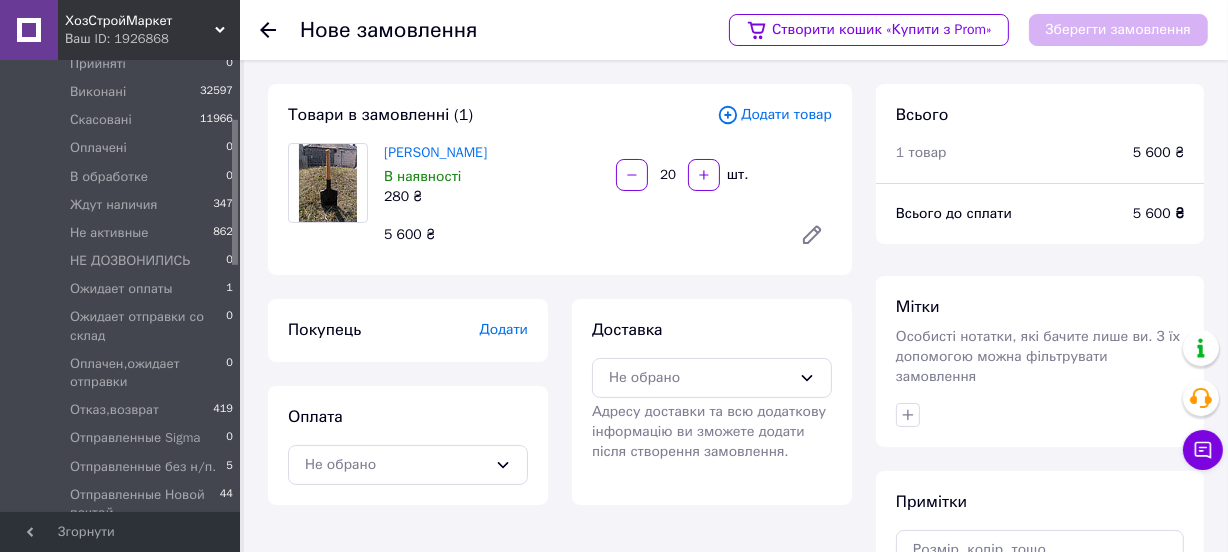 click on "Додати" at bounding box center [504, 329] 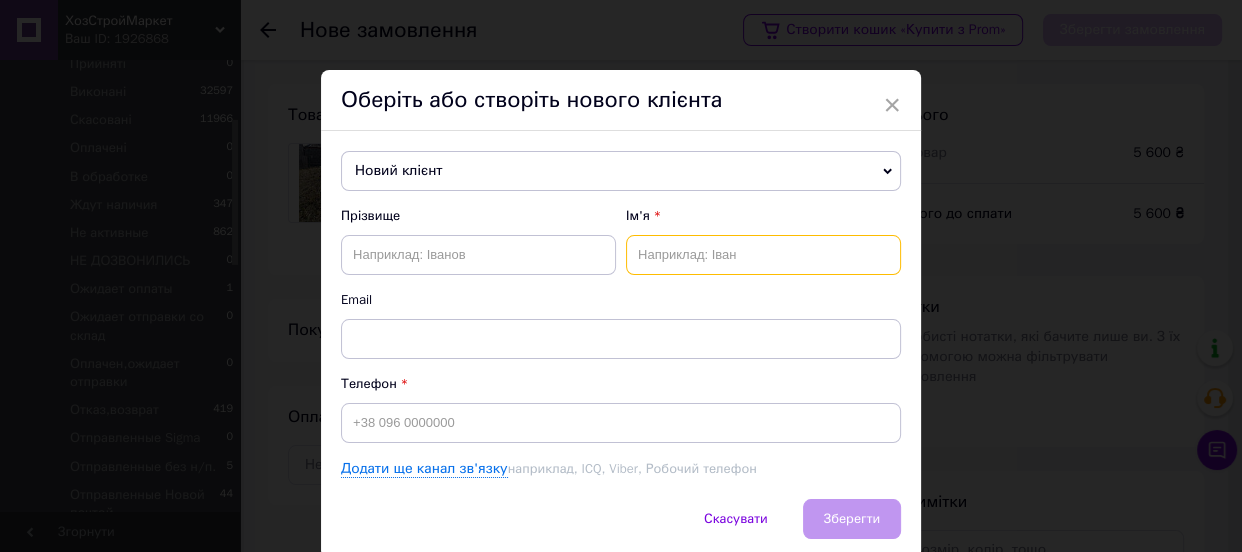 click at bounding box center (763, 255) 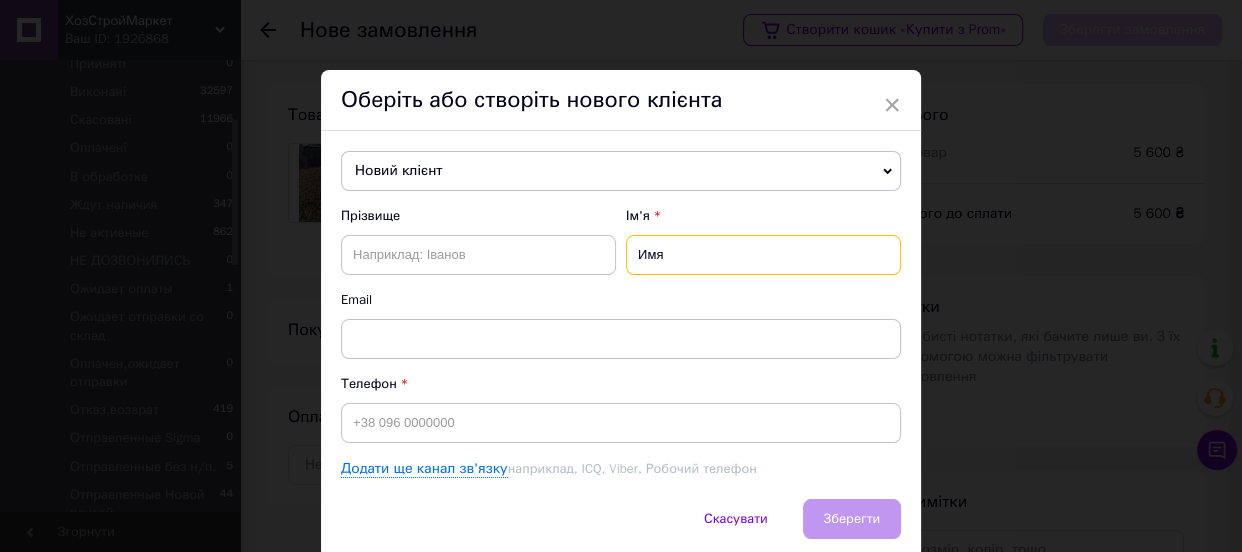 type on "Имя" 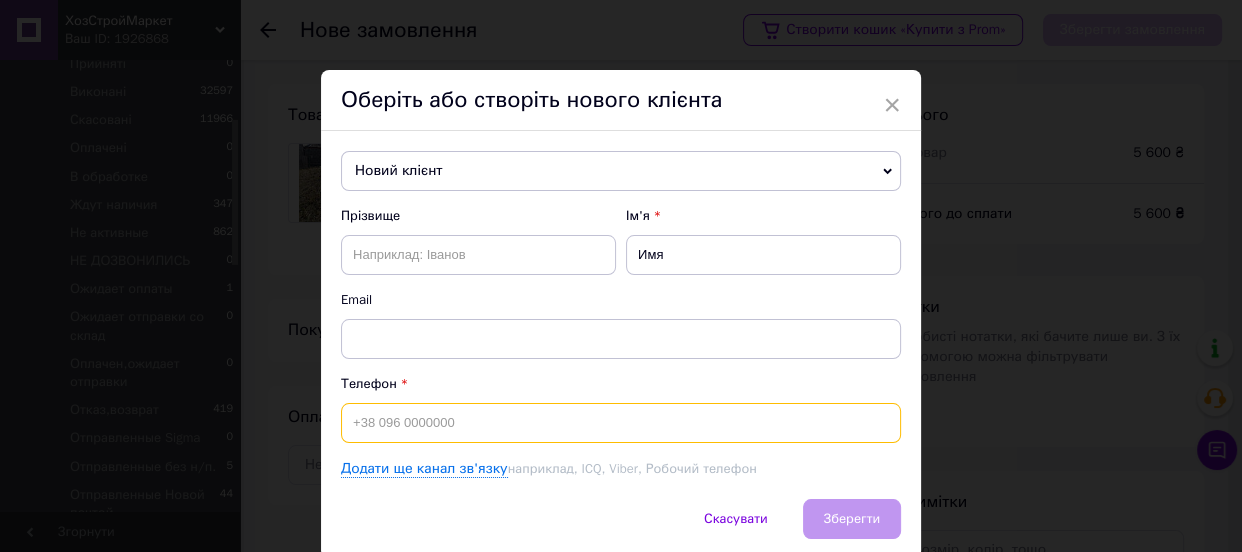 click at bounding box center (621, 423) 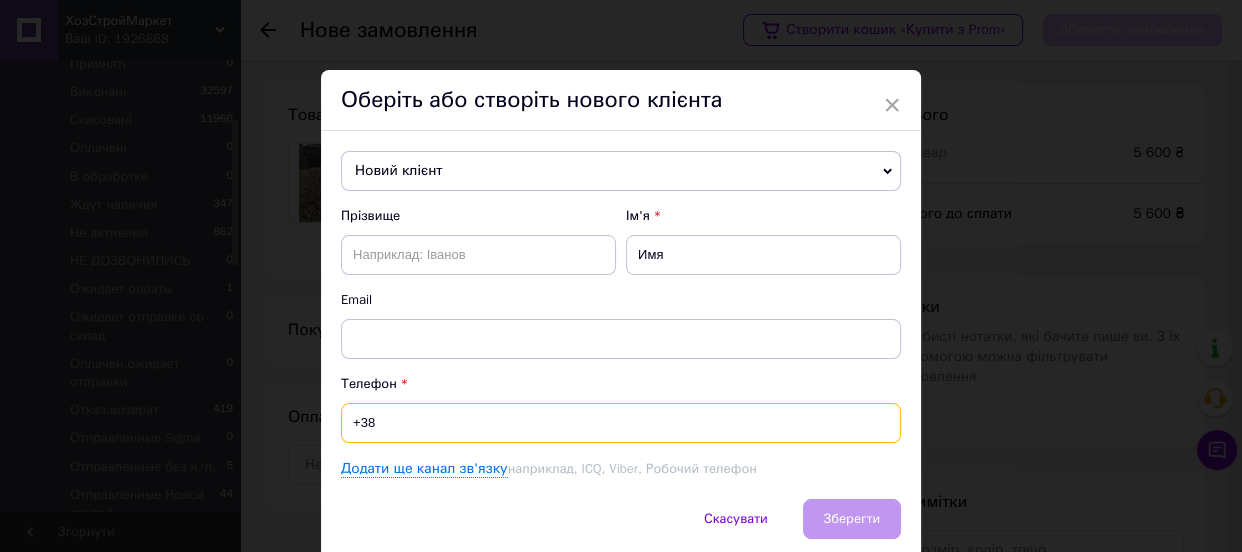 paste on "0990366345" 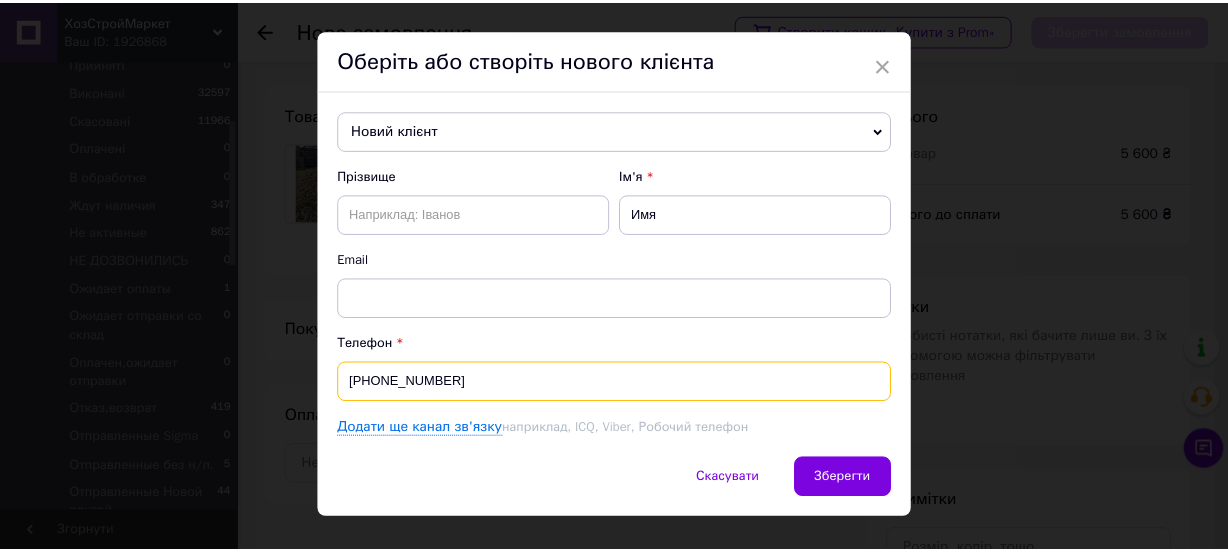 scroll, scrollTop: 75, scrollLeft: 0, axis: vertical 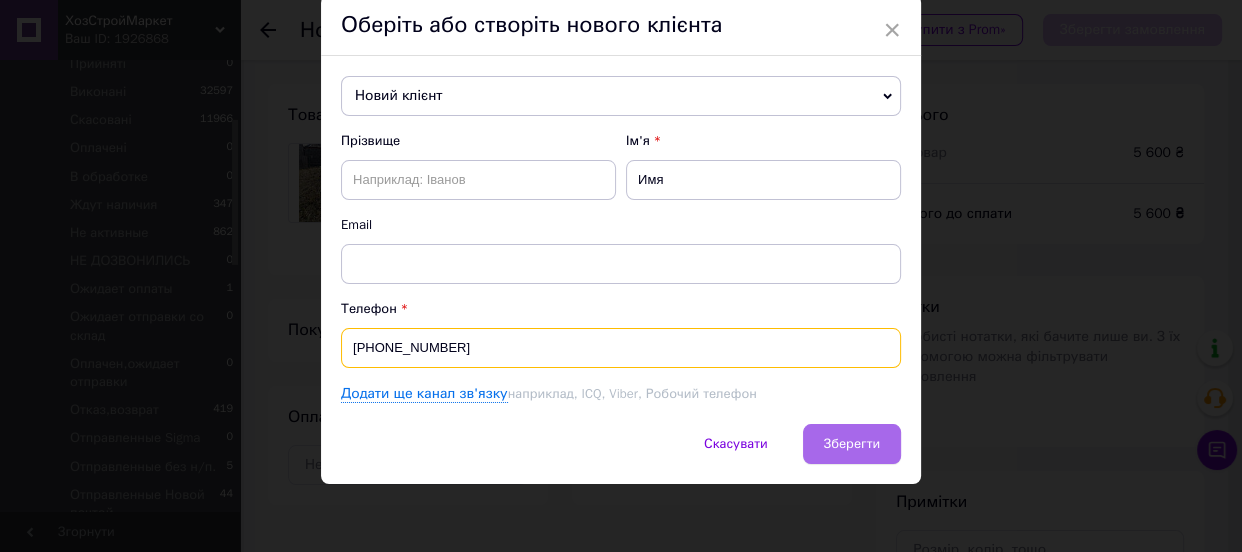 type on "[PHONE_NUMBER]" 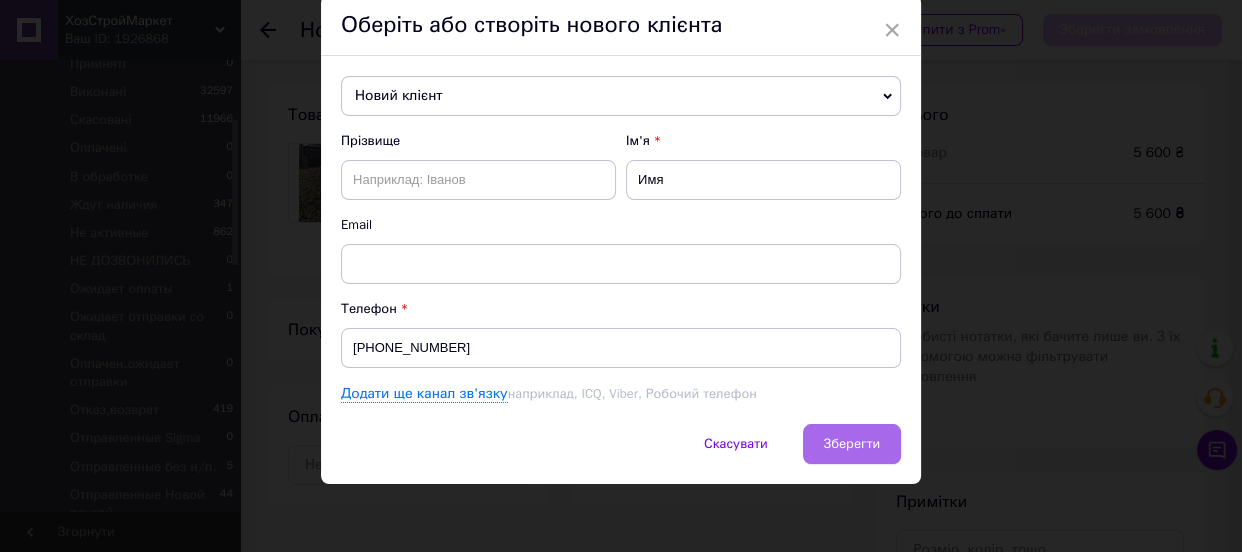 click on "Зберегти" at bounding box center (852, 444) 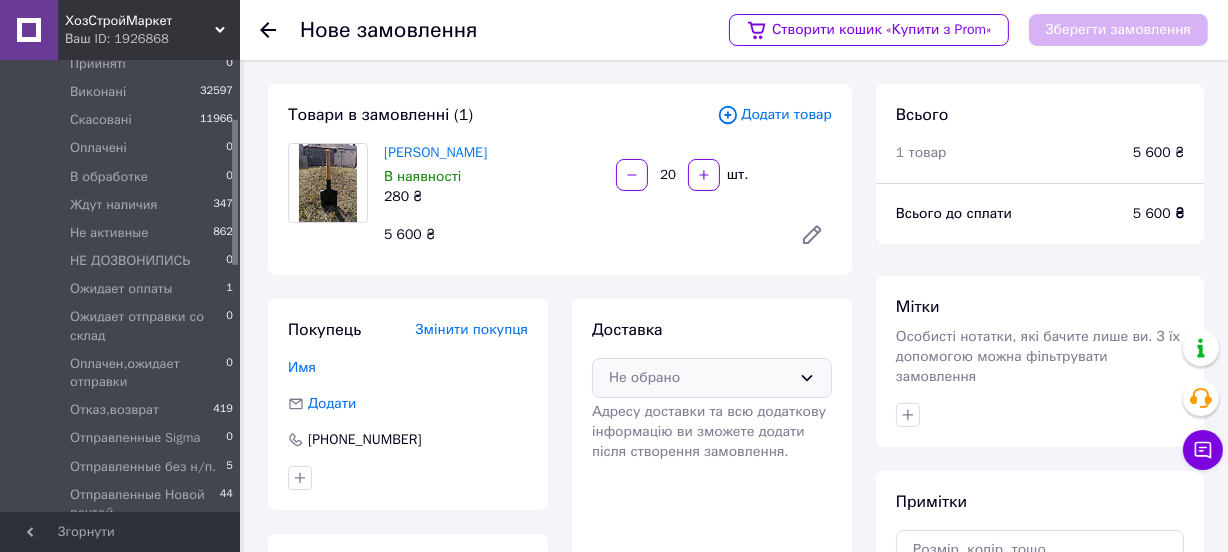click on "Не обрано" at bounding box center [700, 378] 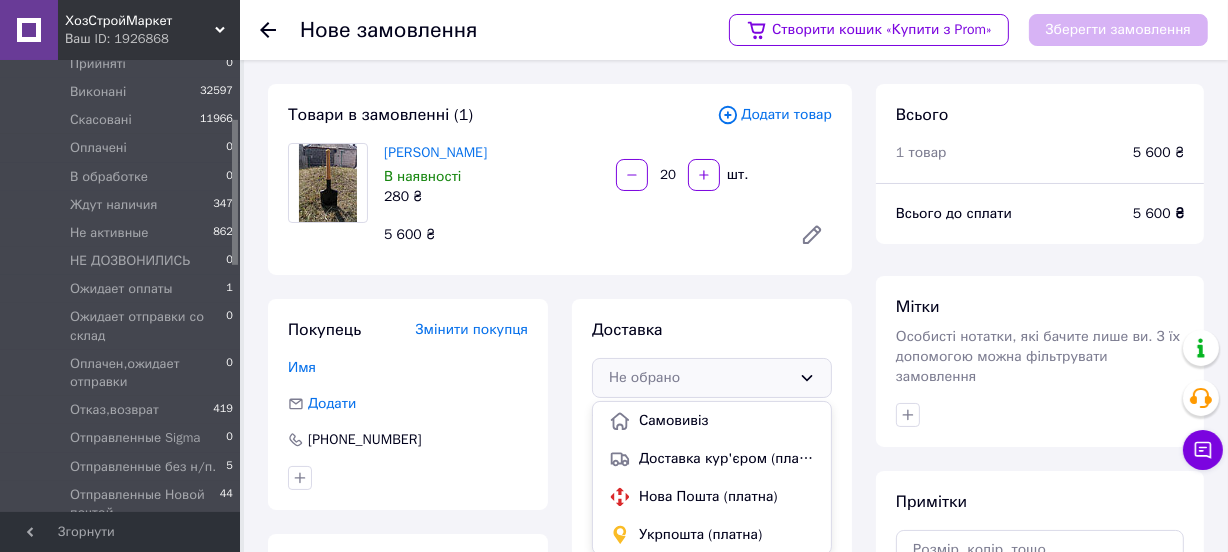 drag, startPoint x: 685, startPoint y: 429, endPoint x: 818, endPoint y: 352, distance: 153.68149 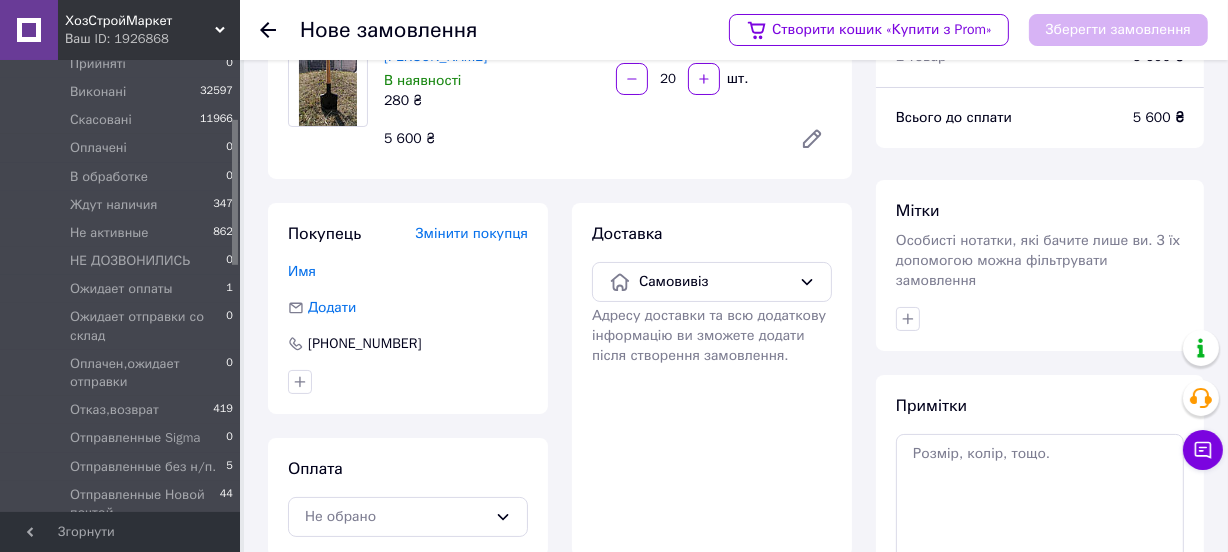 scroll, scrollTop: 270, scrollLeft: 0, axis: vertical 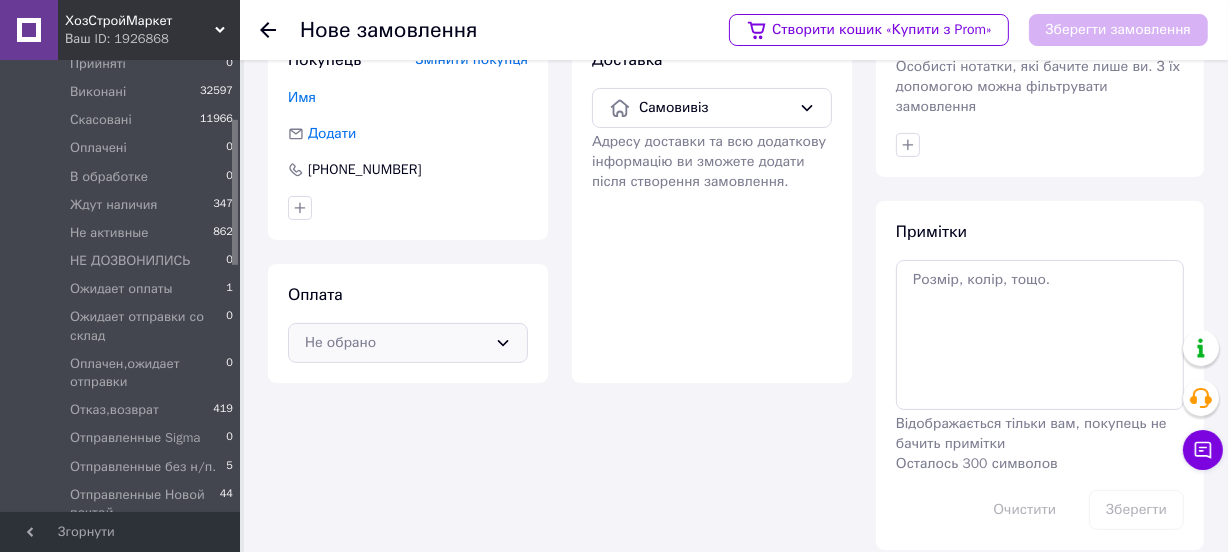 click on "Не обрано" at bounding box center [408, 343] 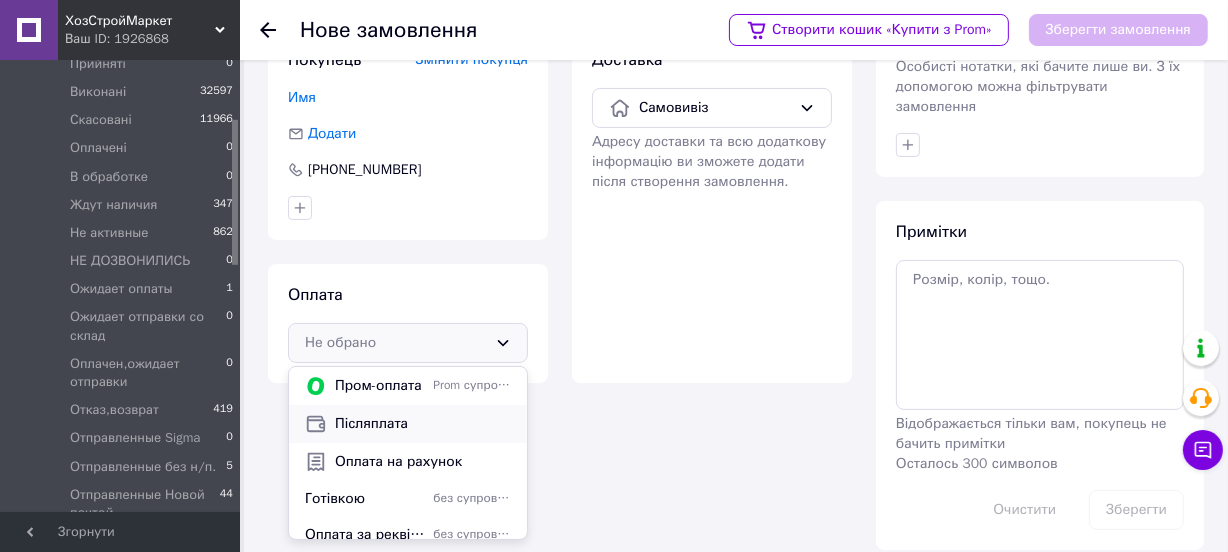 click on "Післяплата" at bounding box center [423, 424] 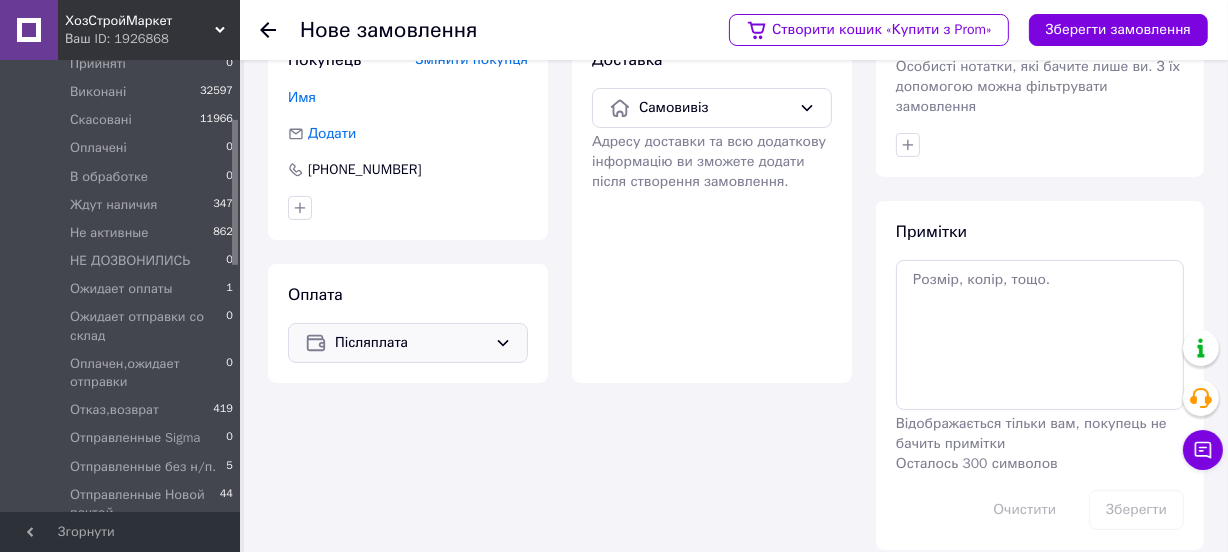 drag, startPoint x: 410, startPoint y: 338, endPoint x: 401, endPoint y: 360, distance: 23.769728 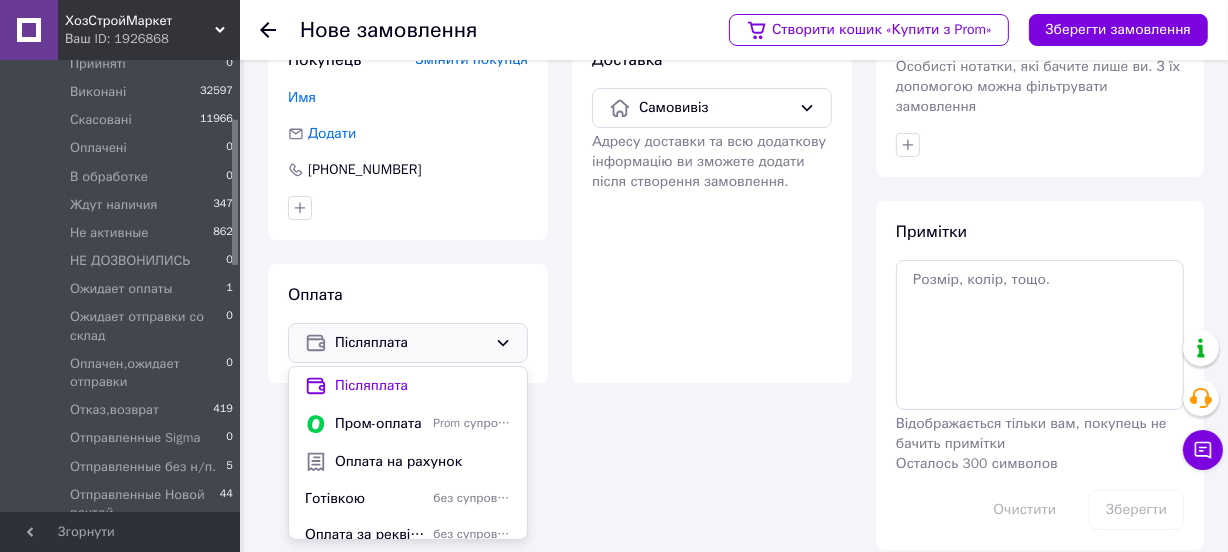 drag, startPoint x: 376, startPoint y: 503, endPoint x: 674, endPoint y: 337, distance: 341.1158 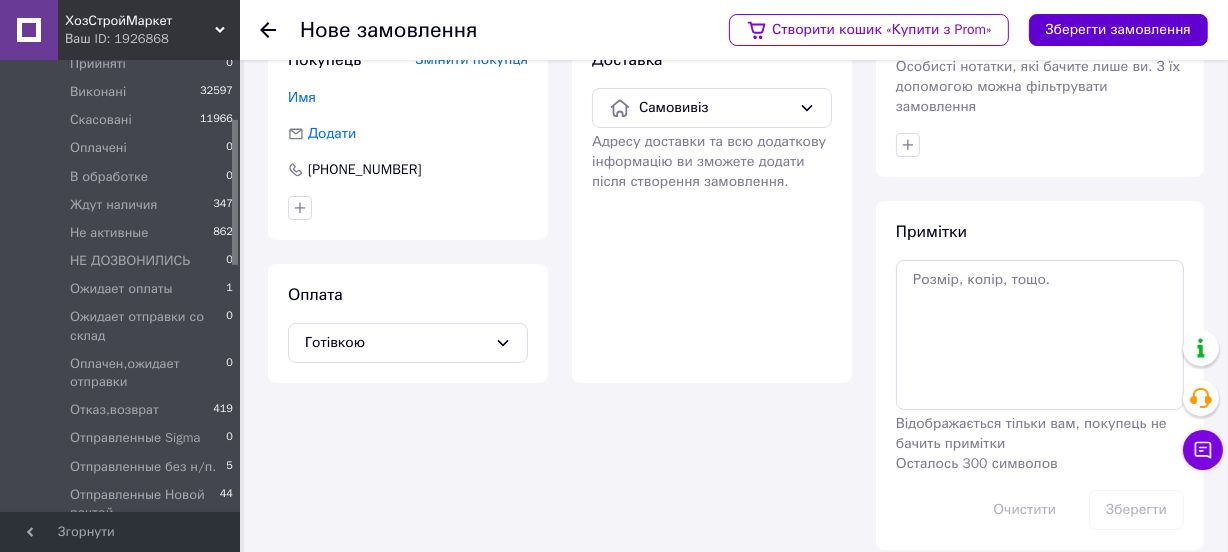 drag, startPoint x: 1148, startPoint y: 26, endPoint x: 1020, endPoint y: 46, distance: 129.55309 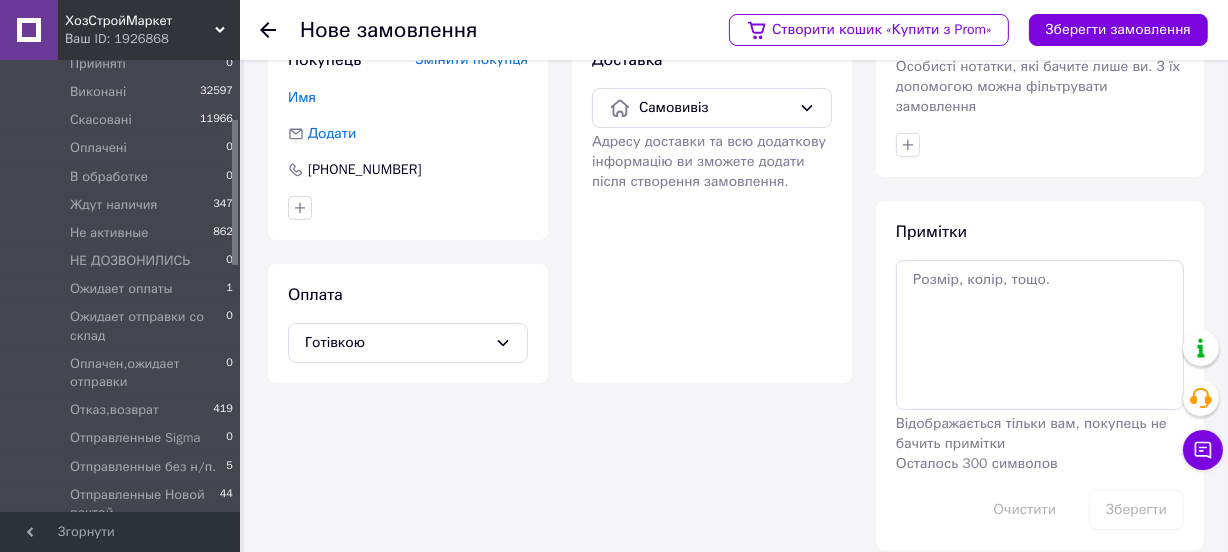 click on "Зберегти замовлення" at bounding box center [1118, 30] 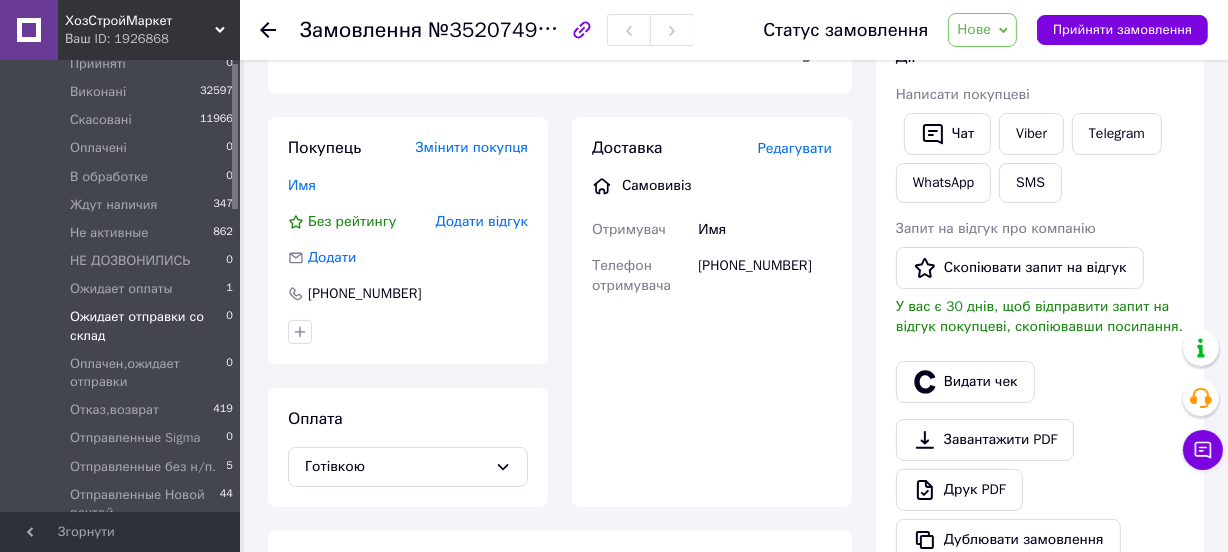 scroll, scrollTop: 0, scrollLeft: 0, axis: both 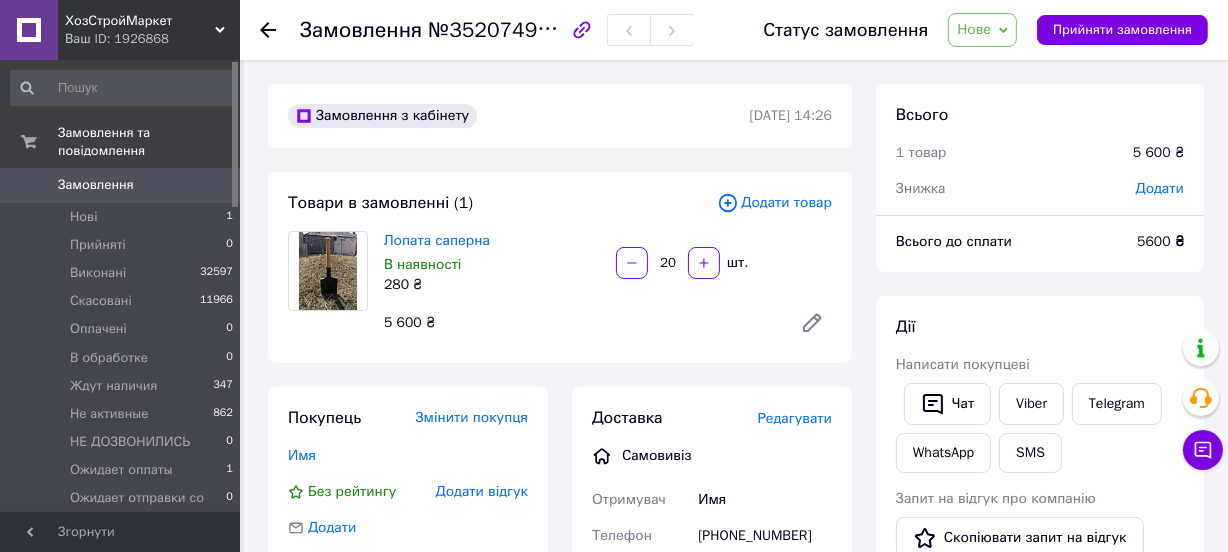 drag, startPoint x: 1100, startPoint y: 22, endPoint x: 527, endPoint y: 262, distance: 621.2318 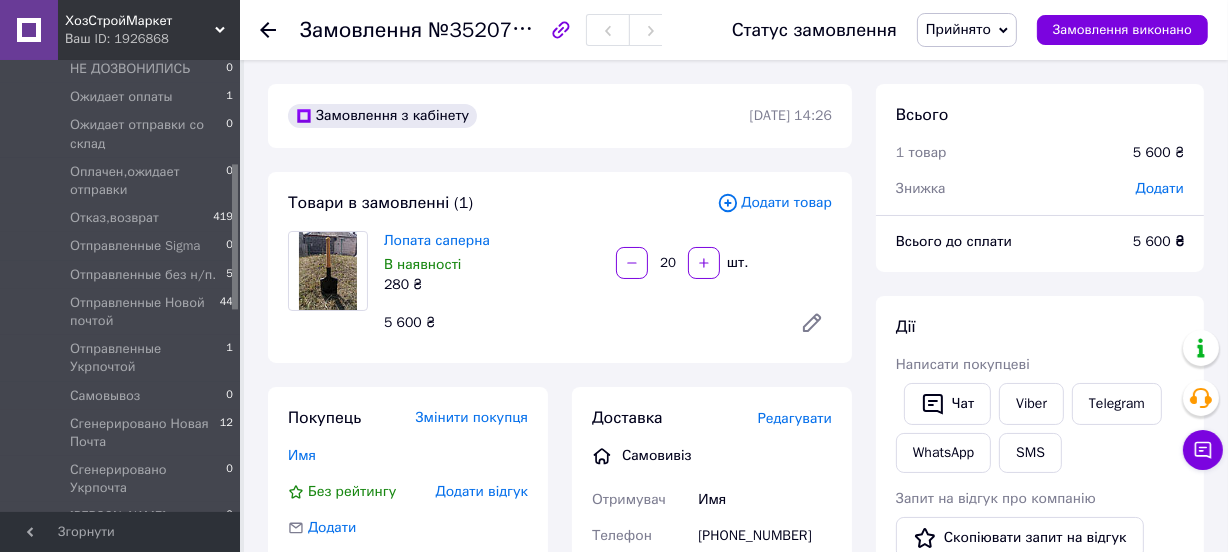 scroll, scrollTop: 454, scrollLeft: 0, axis: vertical 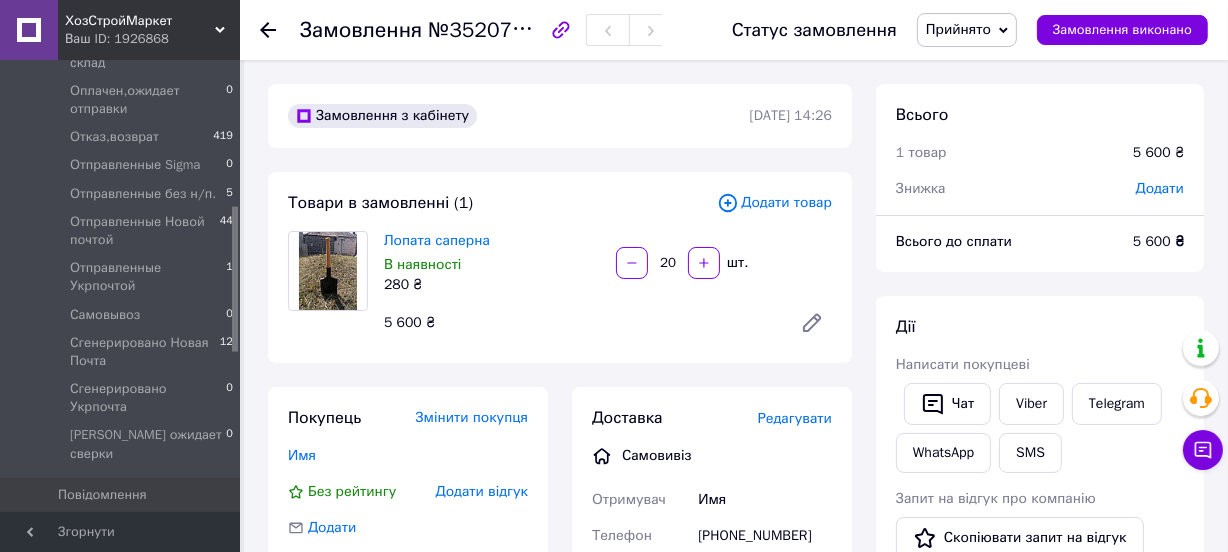 click on "Замовлення з кабінету [DATE] 14:26 Товари в замовленні (1) Додати товар Лопата саперна В наявності 280 ₴ 20   шт. 5 600 ₴ Покупець Змінити покупця Имя Без рейтингу   Додати відгук Додати [PHONE_NUMBER] Оплата Готівкою Доставка Редагувати Самовивіз Отримувач Имя Телефон отримувача [PHONE_NUMBER] Ім'я Имя Телефон отримувача [PHONE_NUMBER] Пункт самовивозу Оберіть пункт самовивозу Немає збігів. Спробуйте змінити умови пошуку Додати ще пункт самовивозу Номер накладної Історія замовлення [DATE] 14:26, [PERSON_NAME] Змінено статус: Нове [DATE] 14:26, [PERSON_NAME]" at bounding box center (560, 709) 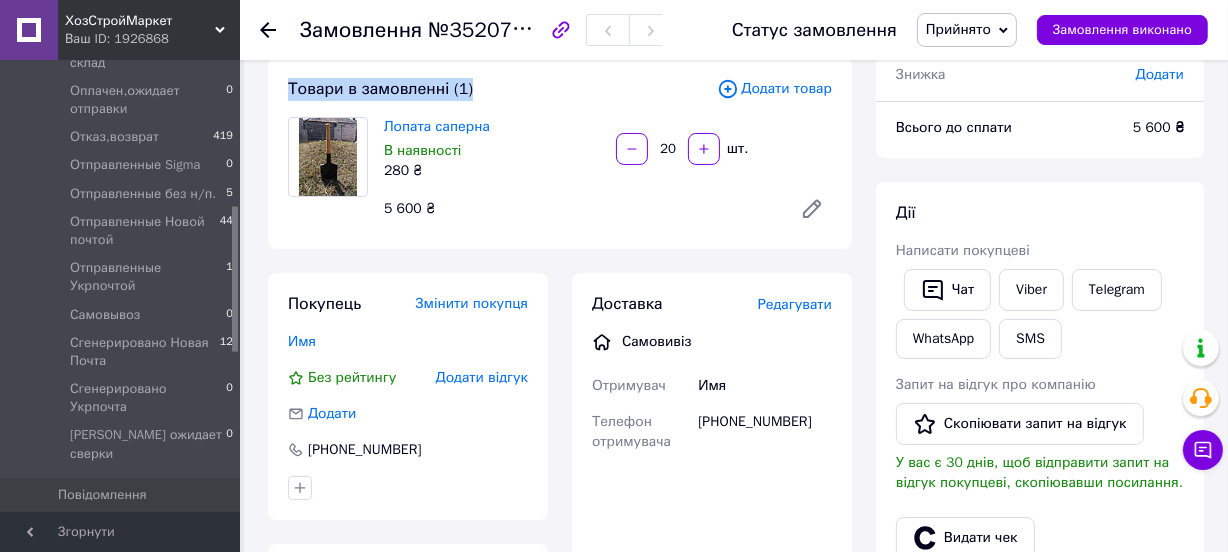 scroll, scrollTop: 272, scrollLeft: 0, axis: vertical 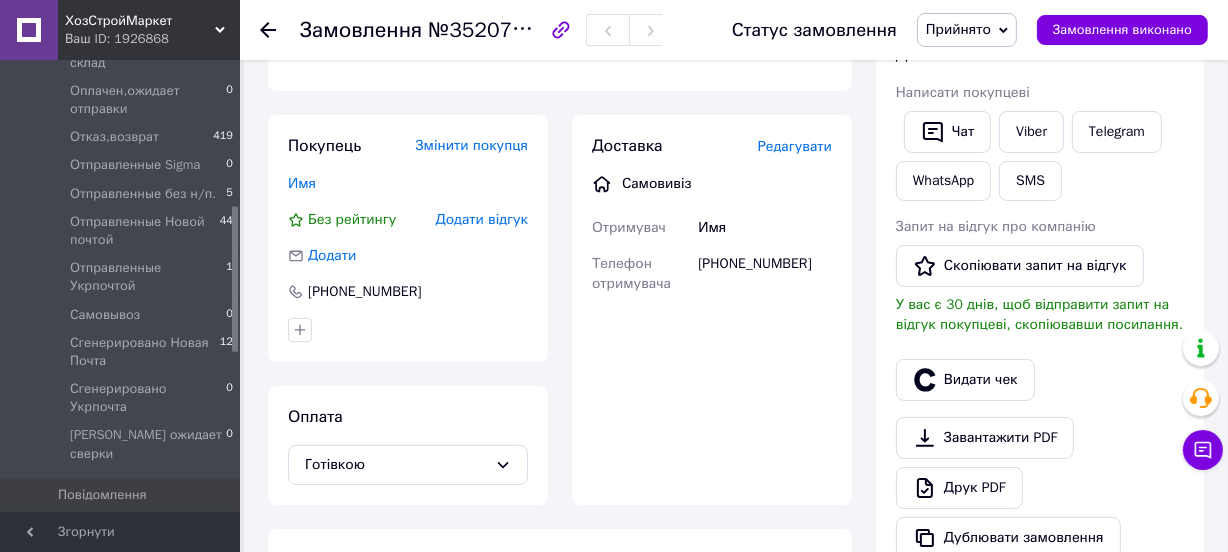 click on "Доставка [PERSON_NAME] Самовивіз Отримувач Имя Телефон отримувача [PHONE_NUMBER] Ім'я Имя Телефон отримувача [PHONE_NUMBER] Пункт самовивозу Оберіть пункт самовивозу Немає збігів. Спробуйте змінити умови пошуку Додати ще пункт самовивозу Номер накладної" at bounding box center [712, 310] 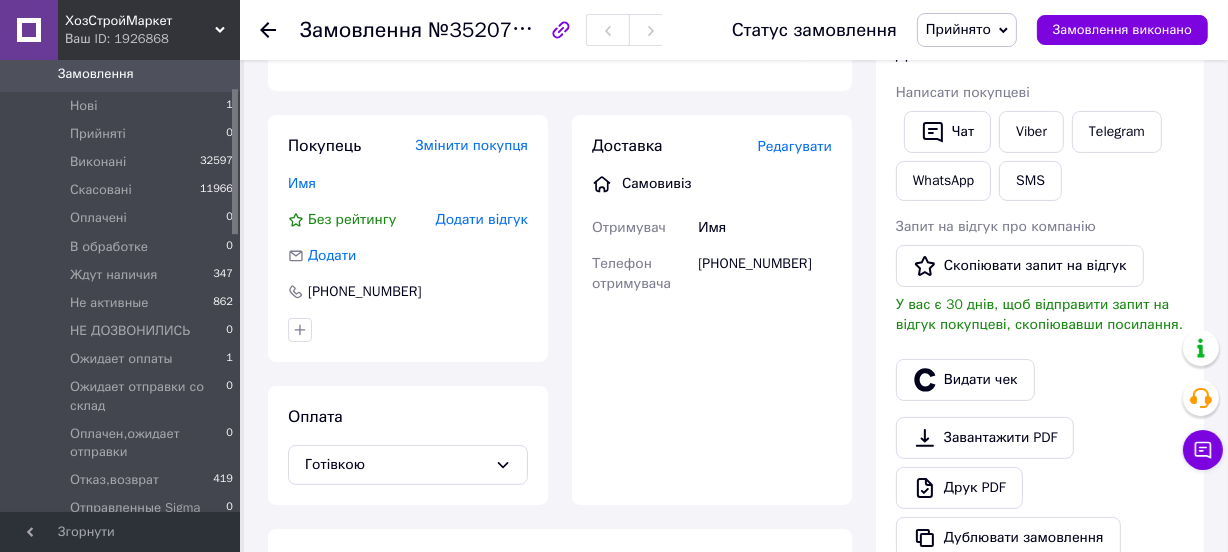 scroll, scrollTop: 0, scrollLeft: 0, axis: both 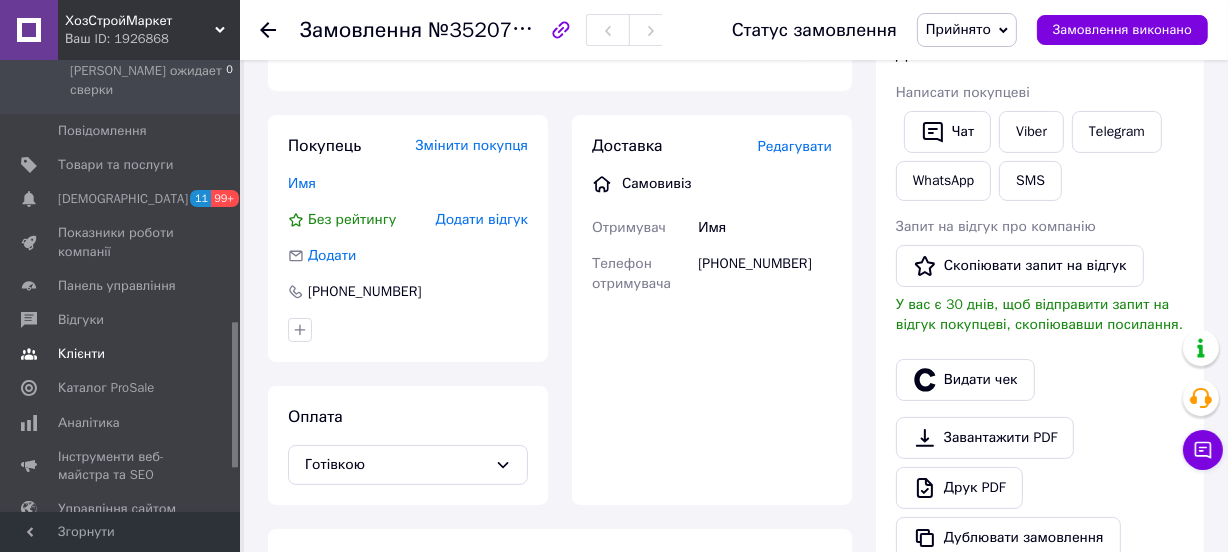 click on "Клієнти" at bounding box center [122, 354] 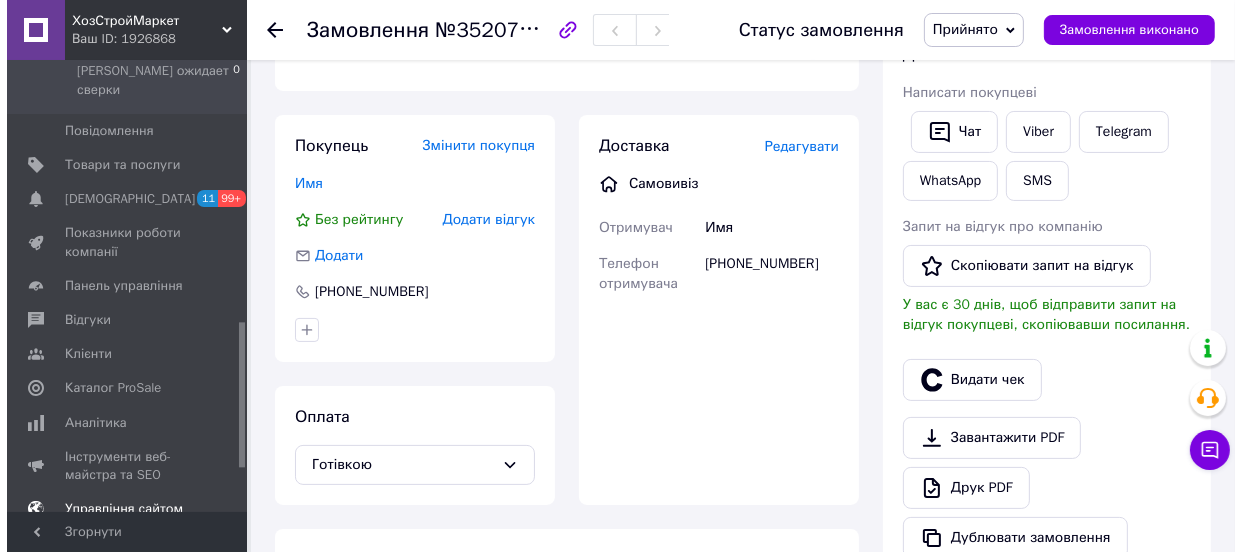 scroll, scrollTop: 0, scrollLeft: 0, axis: both 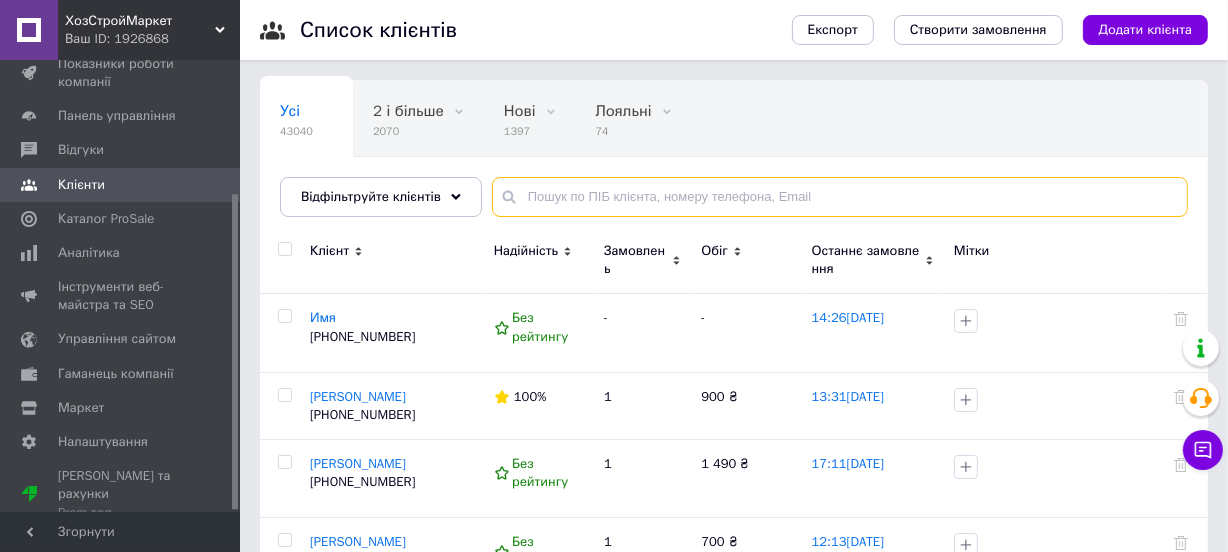 click at bounding box center (840, 197) 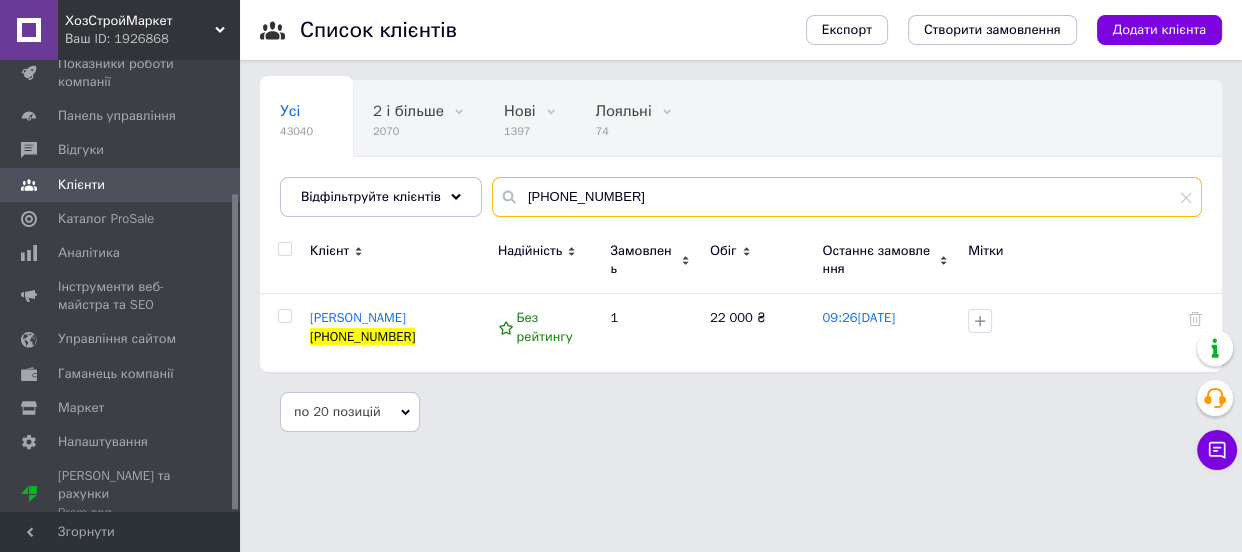 type on "[PHONE_NUMBER]" 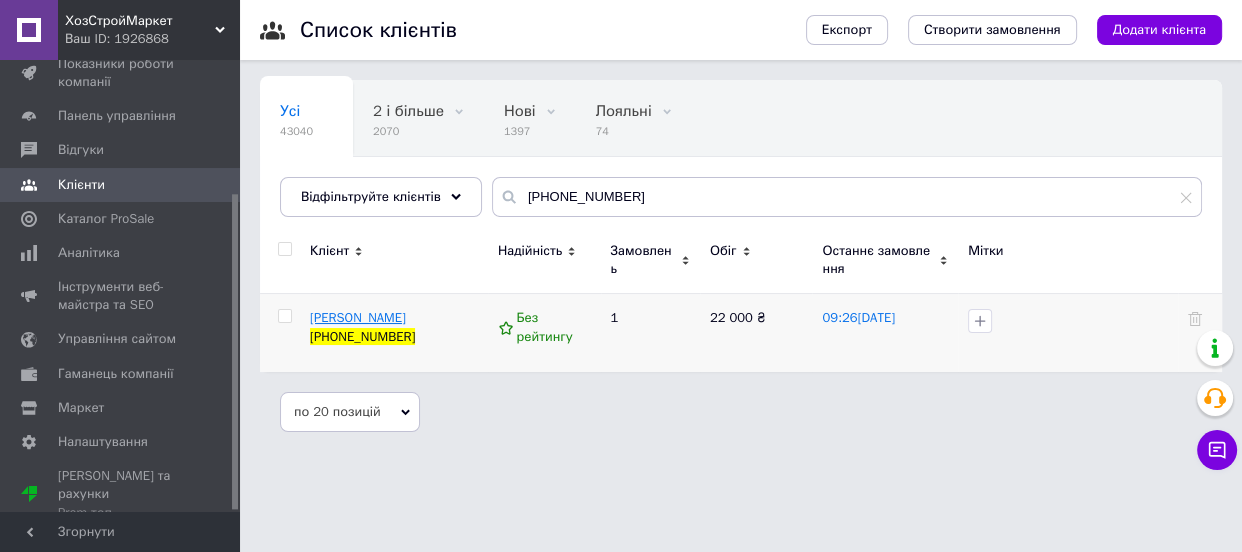 click on "[PERSON_NAME]" at bounding box center [358, 317] 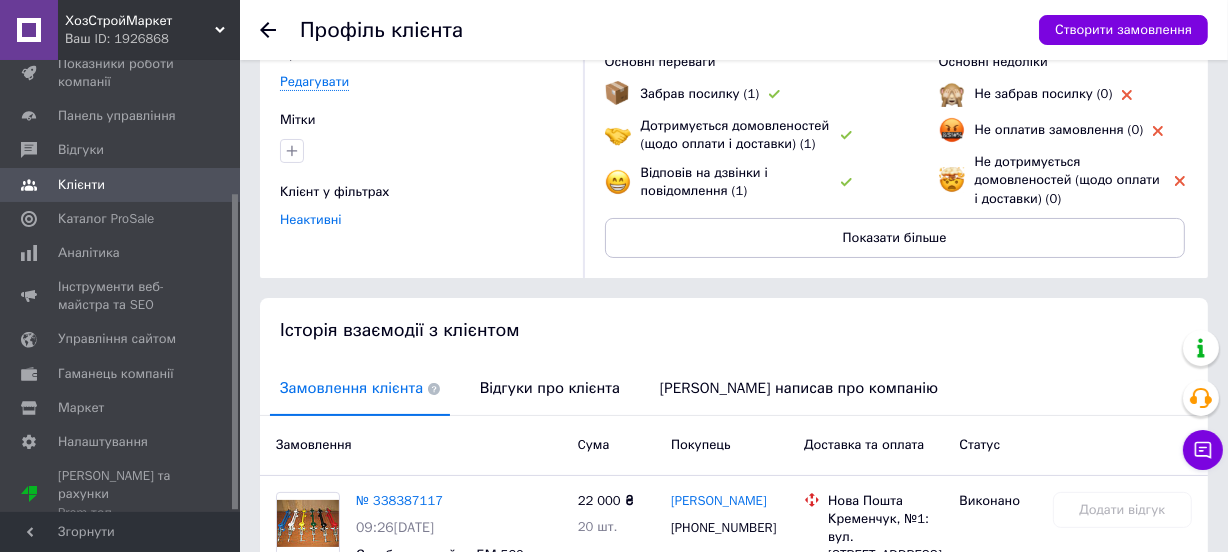 scroll, scrollTop: 346, scrollLeft: 0, axis: vertical 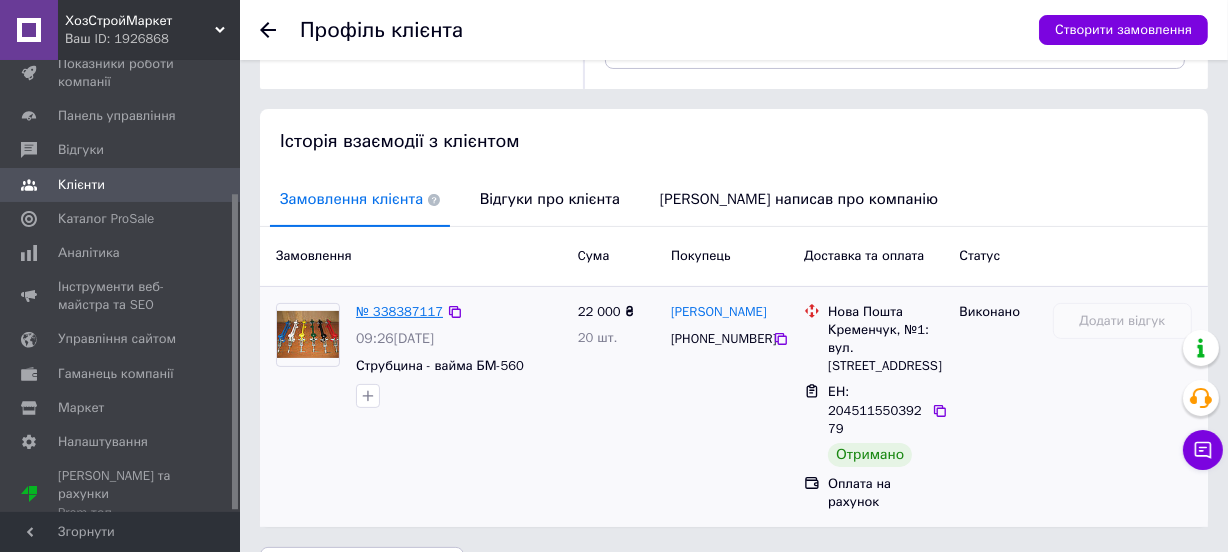 click on "№ 338387117" at bounding box center (399, 311) 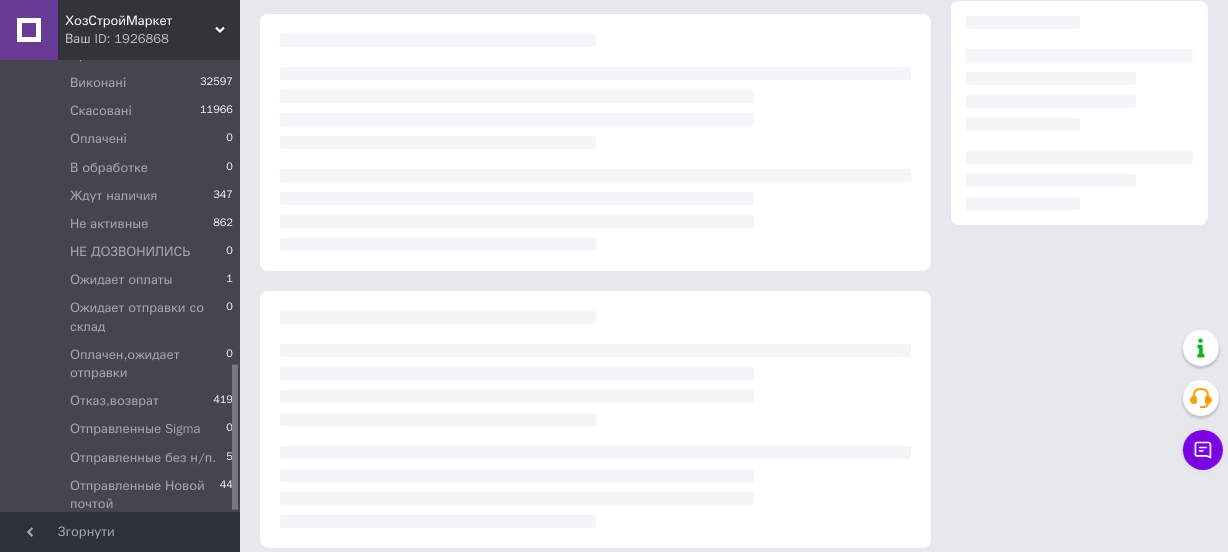 scroll, scrollTop: 0, scrollLeft: 0, axis: both 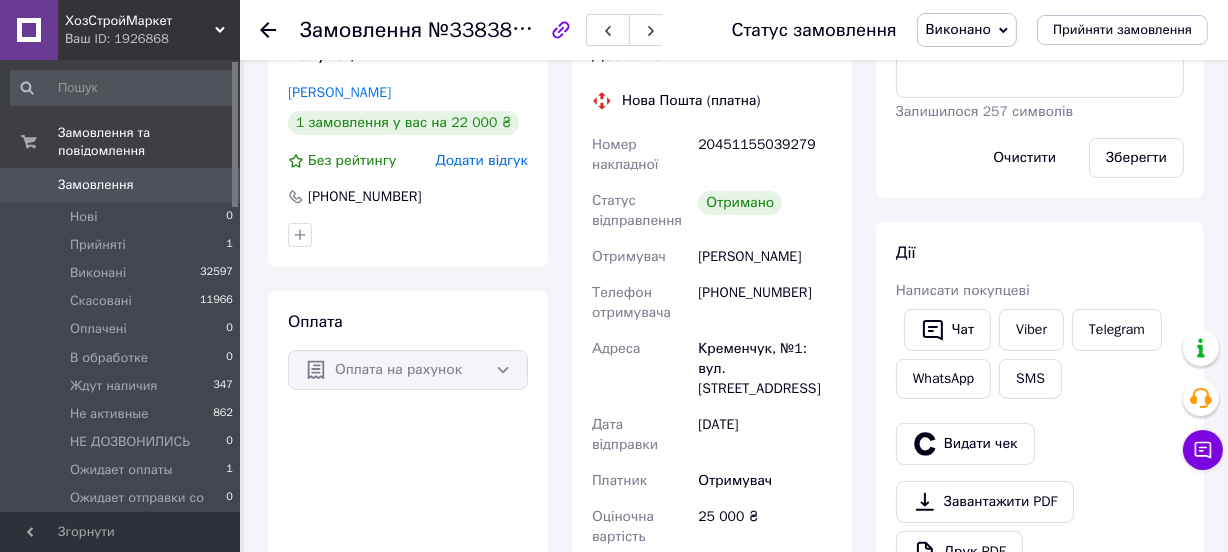 click on "Оплата Оплата на рахунок" at bounding box center [408, 489] 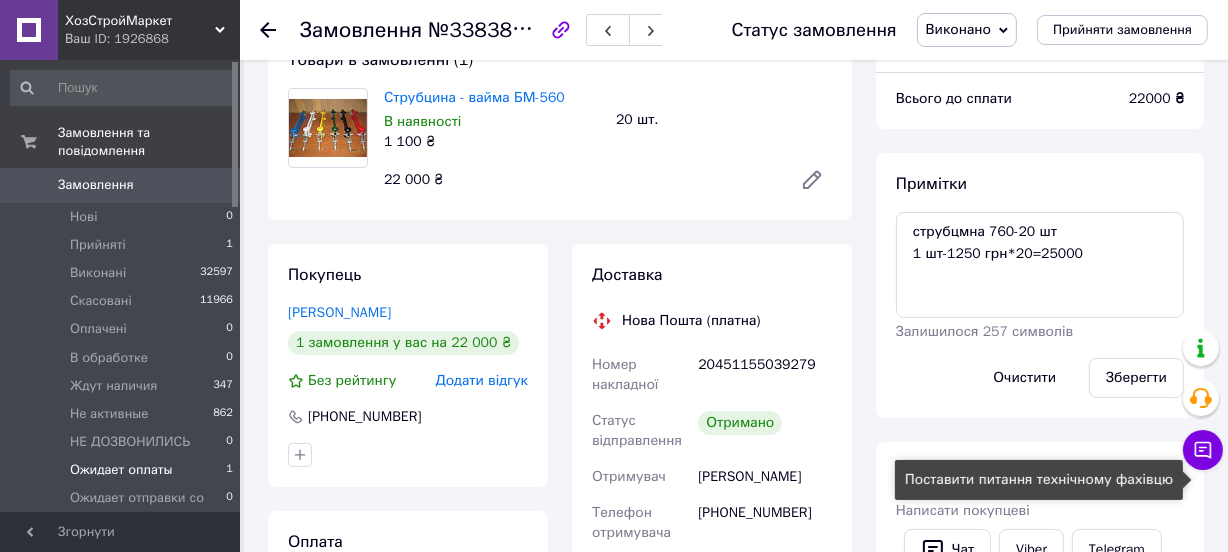 scroll, scrollTop: 0, scrollLeft: 0, axis: both 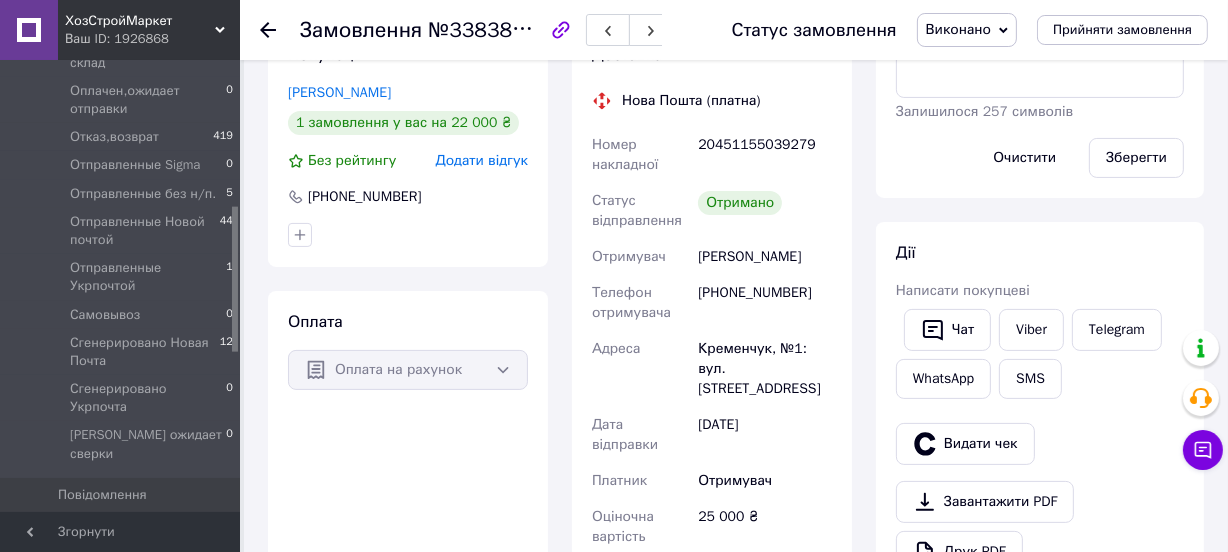 click on "Оплата Оплата на рахунок" at bounding box center [408, 489] 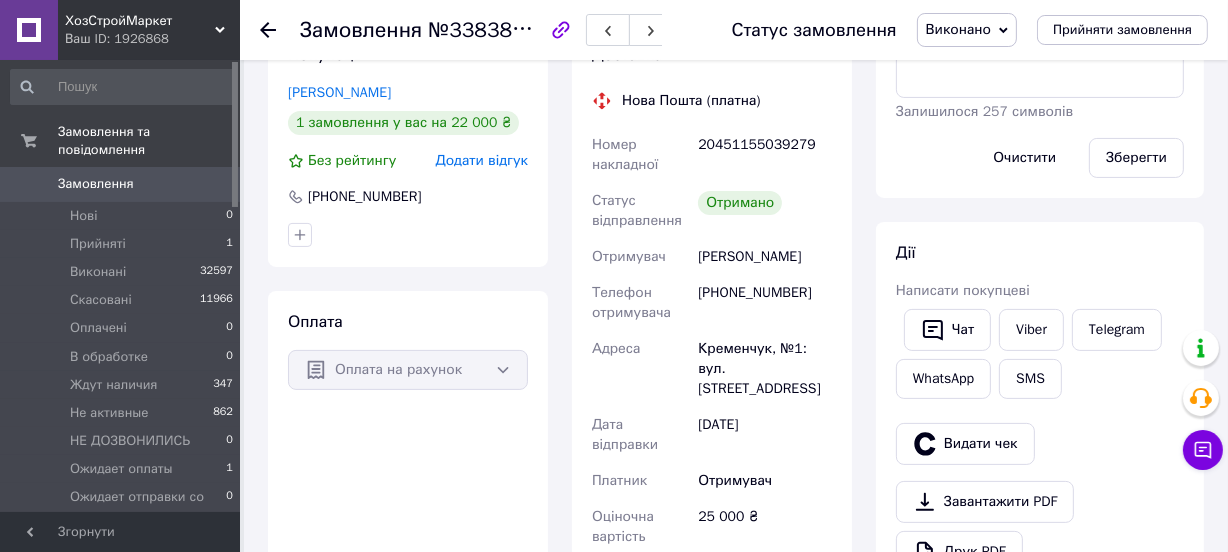 scroll, scrollTop: 0, scrollLeft: 0, axis: both 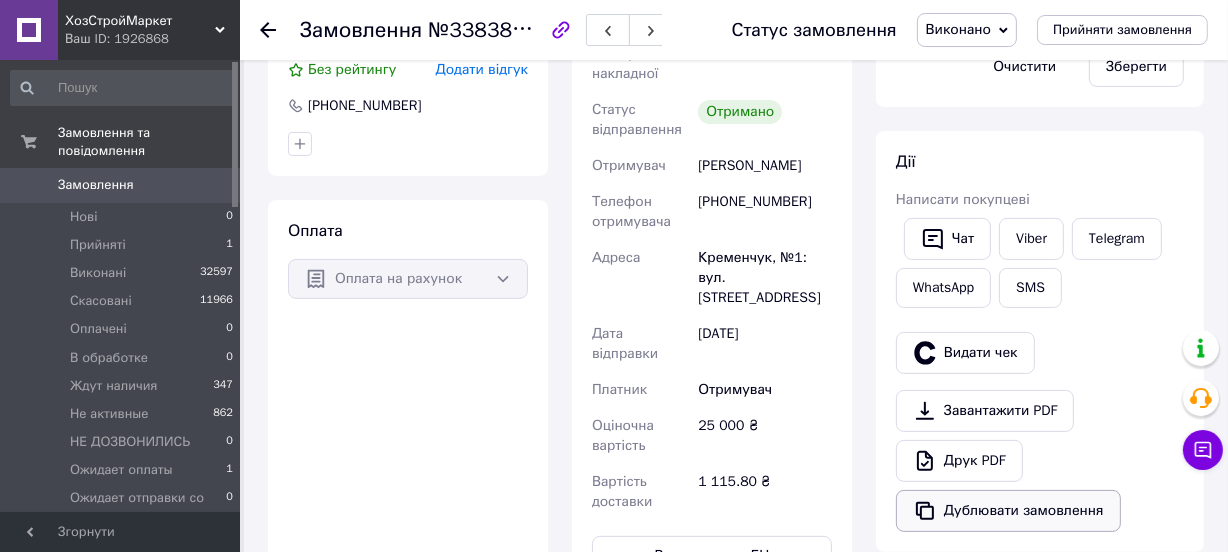click on "Дублювати замовлення" at bounding box center [1008, 511] 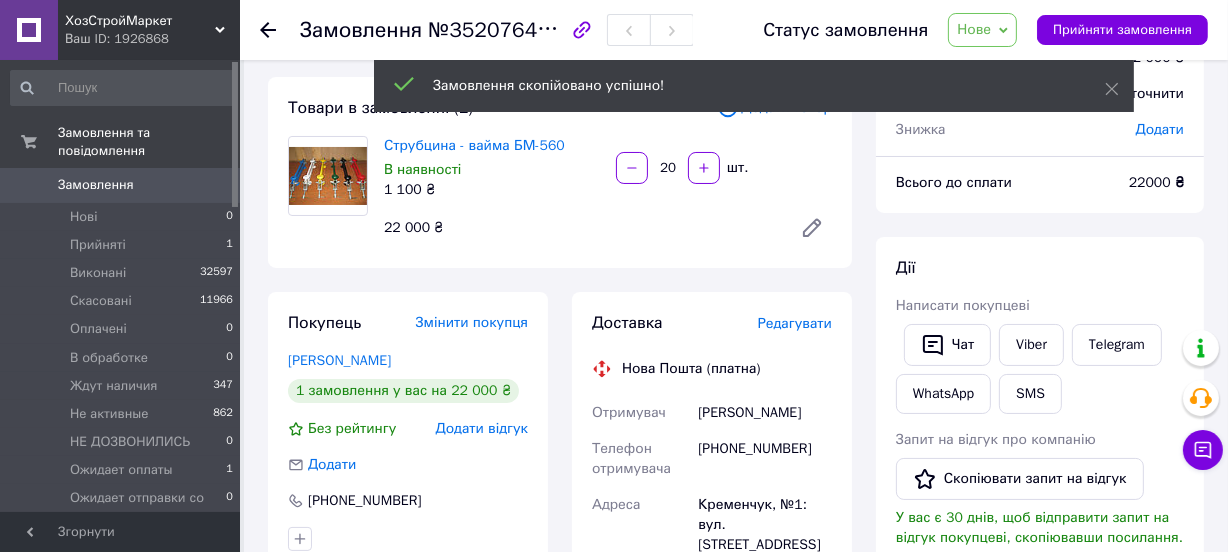 scroll, scrollTop: 272, scrollLeft: 0, axis: vertical 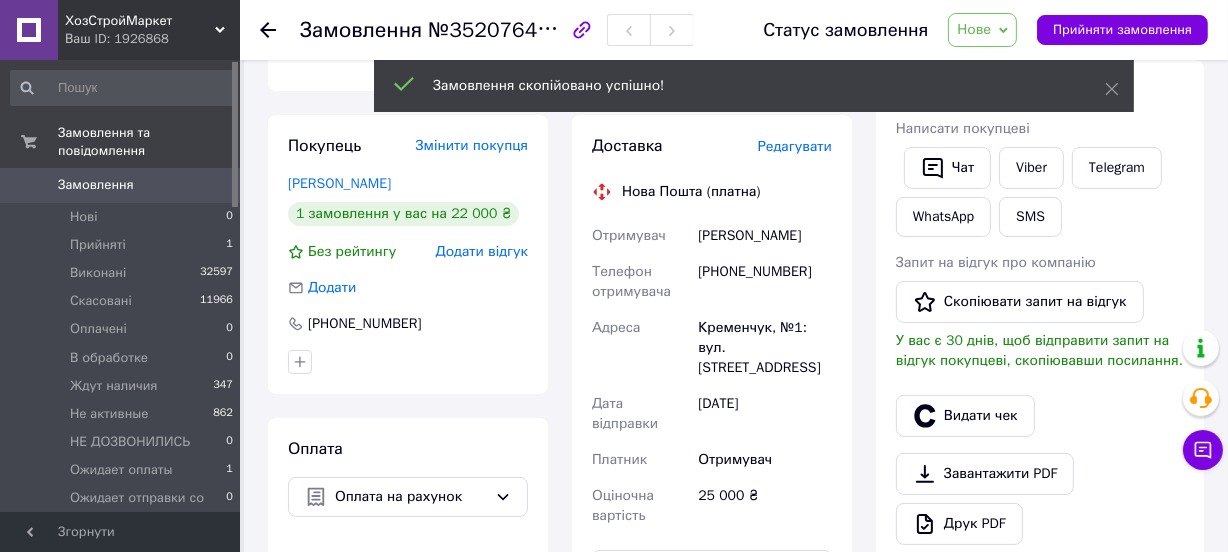 drag, startPoint x: 1120, startPoint y: 26, endPoint x: 454, endPoint y: 525, distance: 832.2001 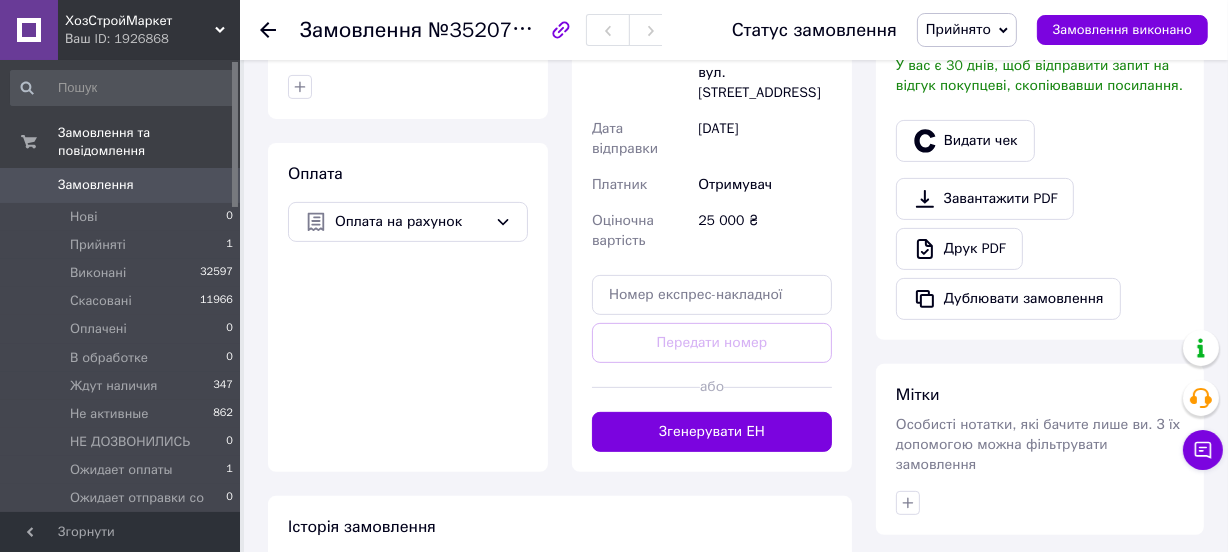 scroll, scrollTop: 727, scrollLeft: 0, axis: vertical 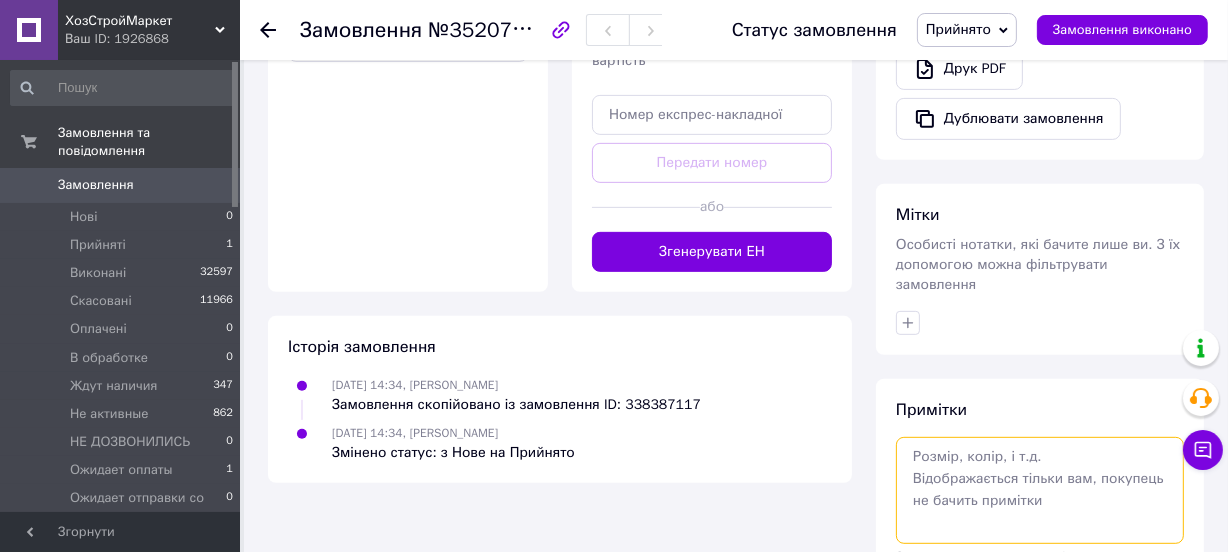 click at bounding box center [1040, 490] 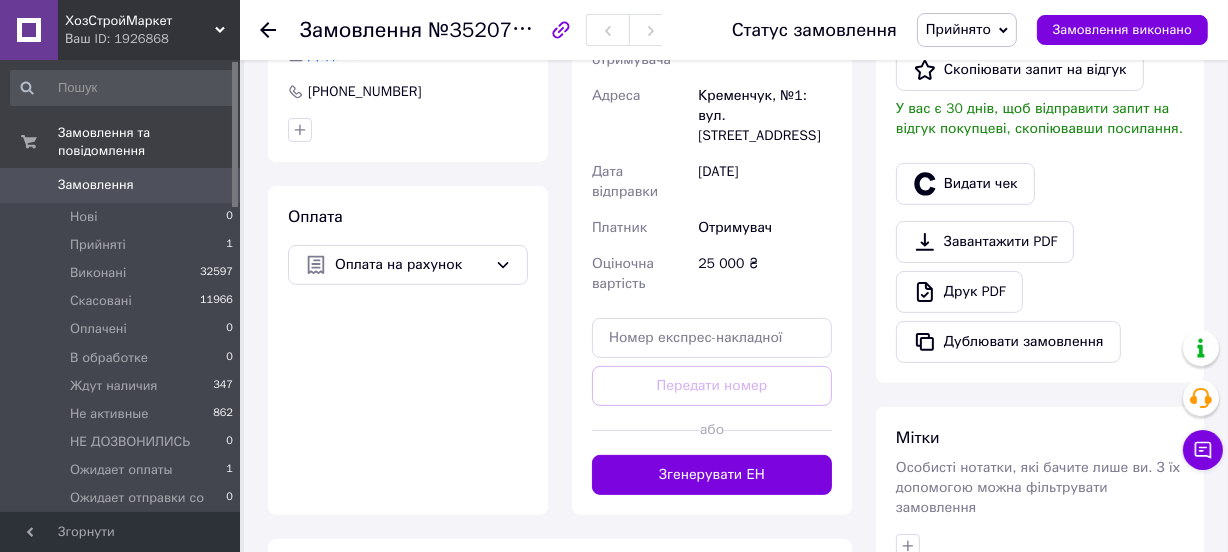 scroll, scrollTop: 636, scrollLeft: 0, axis: vertical 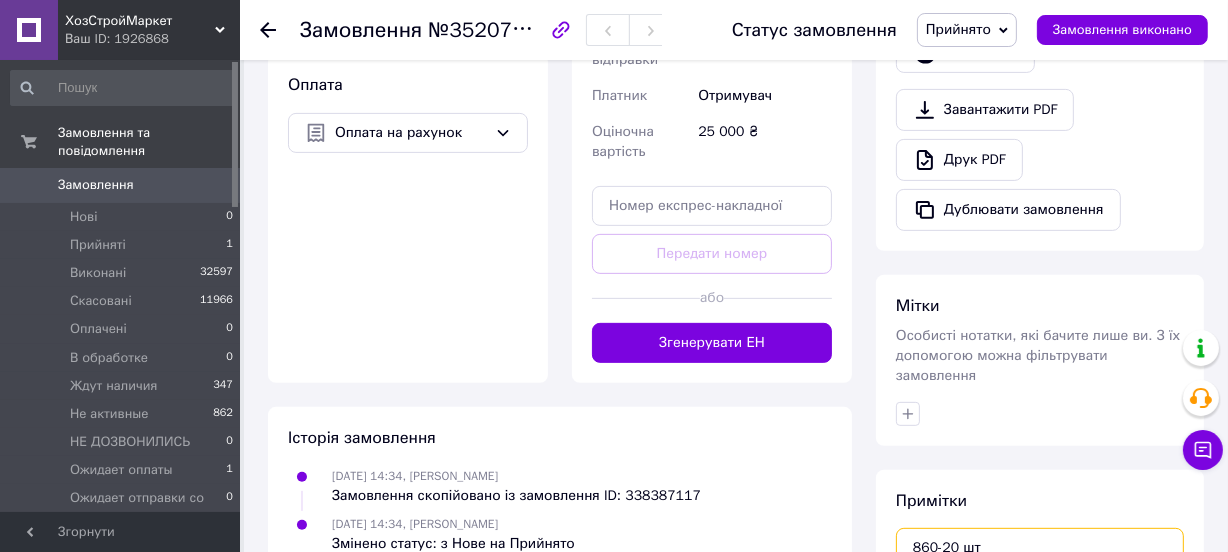 drag, startPoint x: 932, startPoint y: 525, endPoint x: 1018, endPoint y: 530, distance: 86.145226 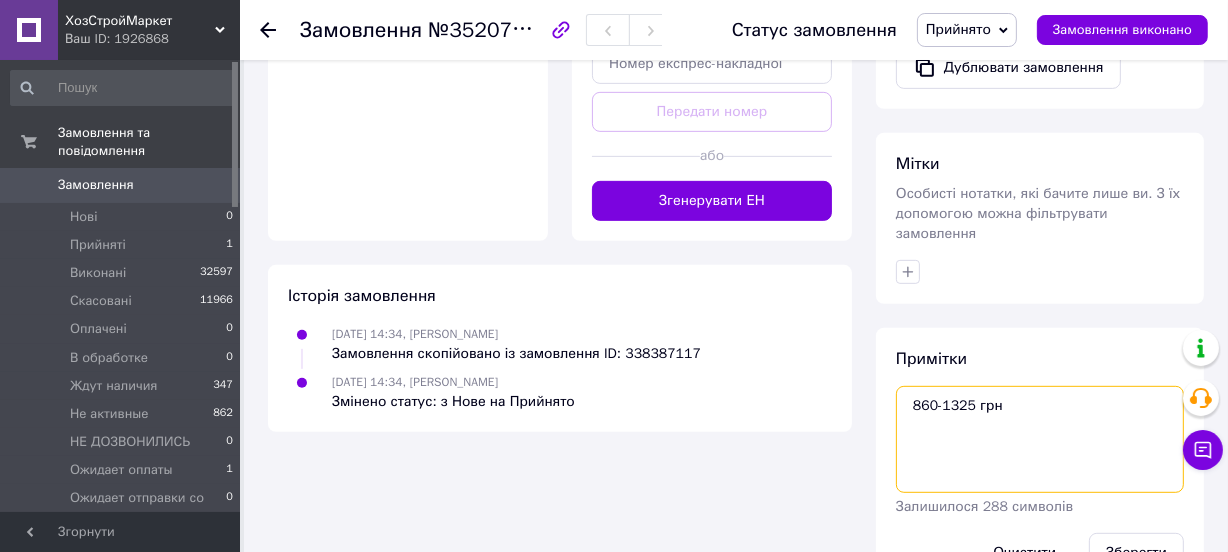 scroll, scrollTop: 818, scrollLeft: 0, axis: vertical 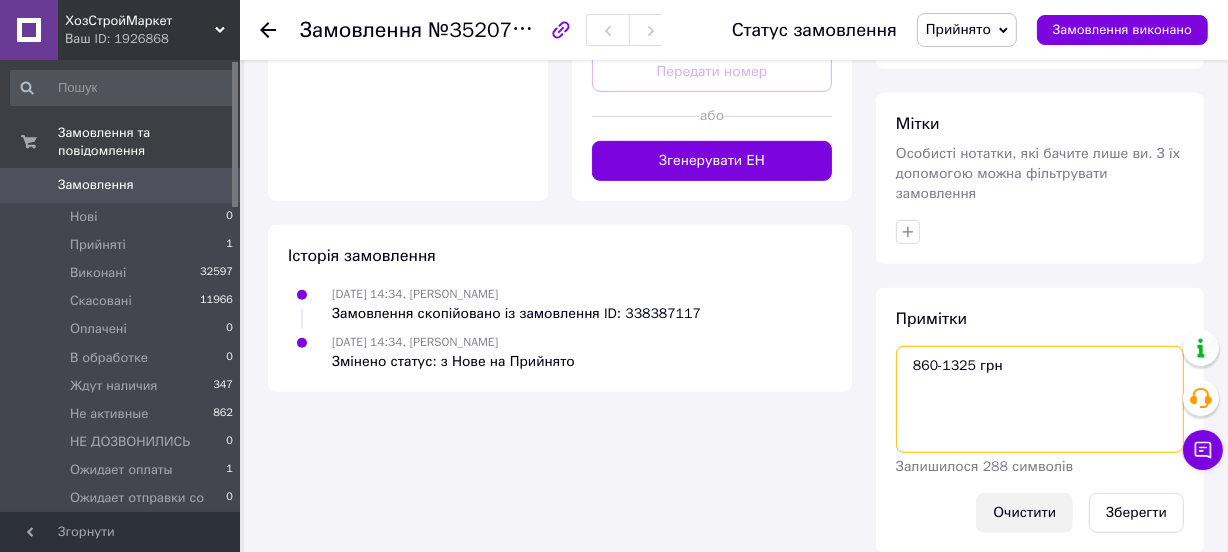 type on "860-1325 грн" 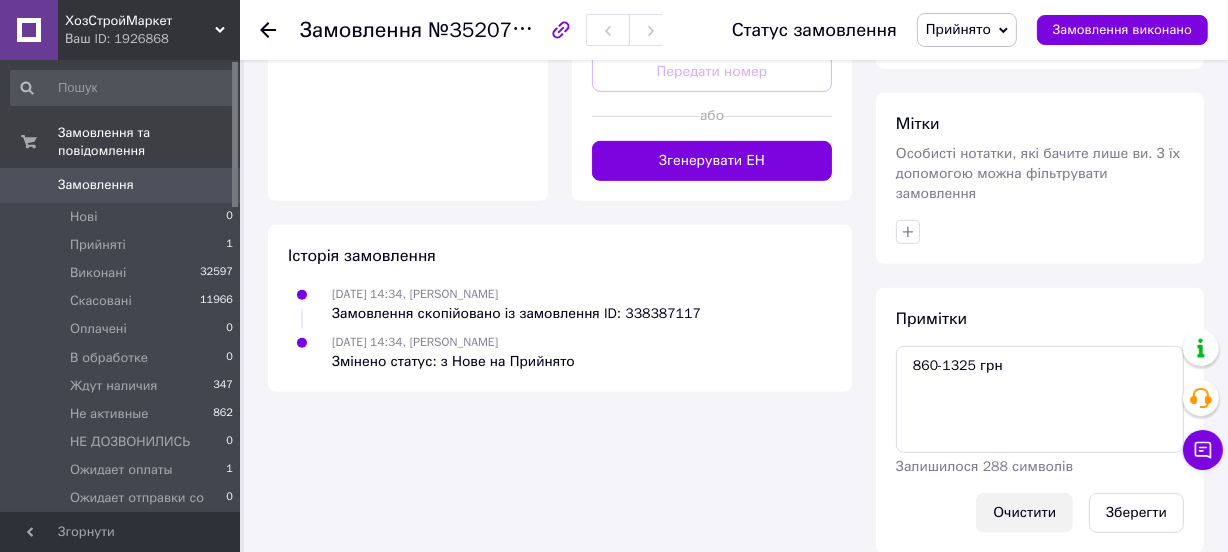 click on "Зберегти" at bounding box center (1136, 513) 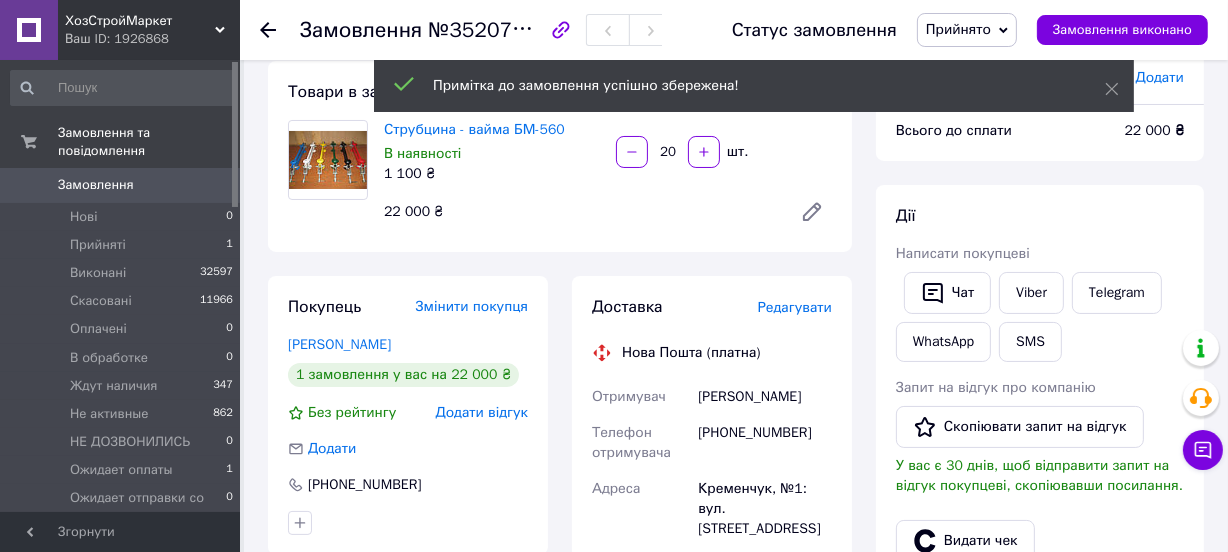 scroll, scrollTop: 0, scrollLeft: 0, axis: both 